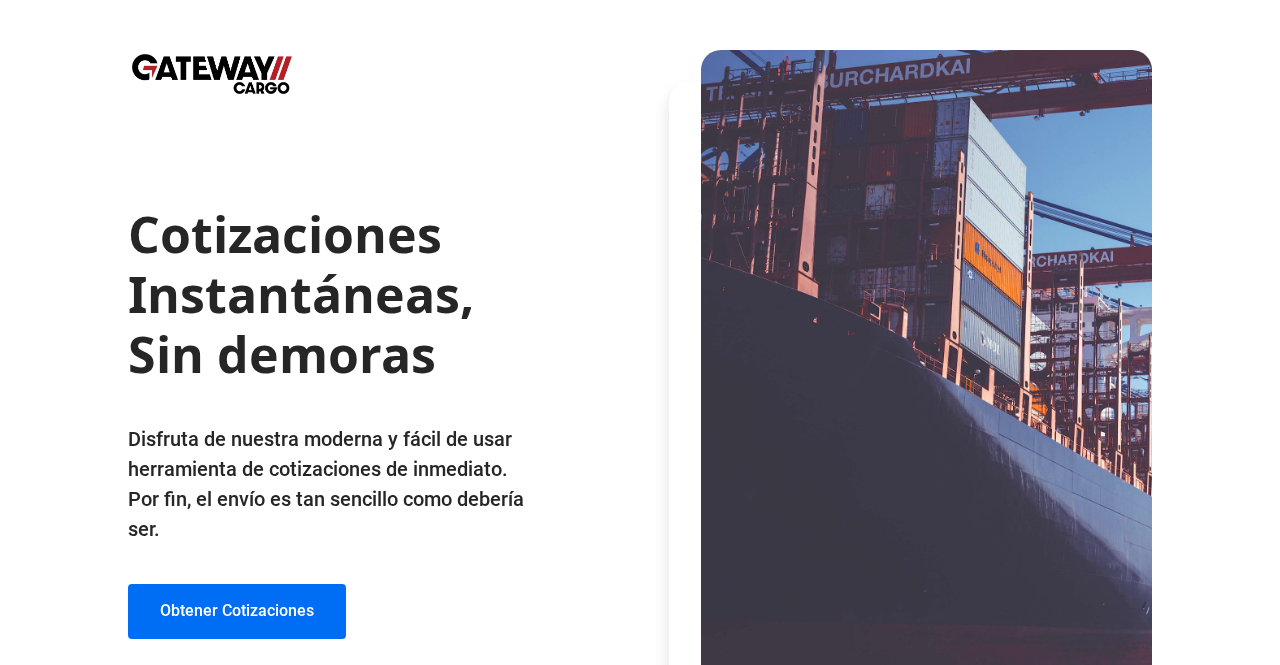 scroll, scrollTop: 52, scrollLeft: 0, axis: vertical 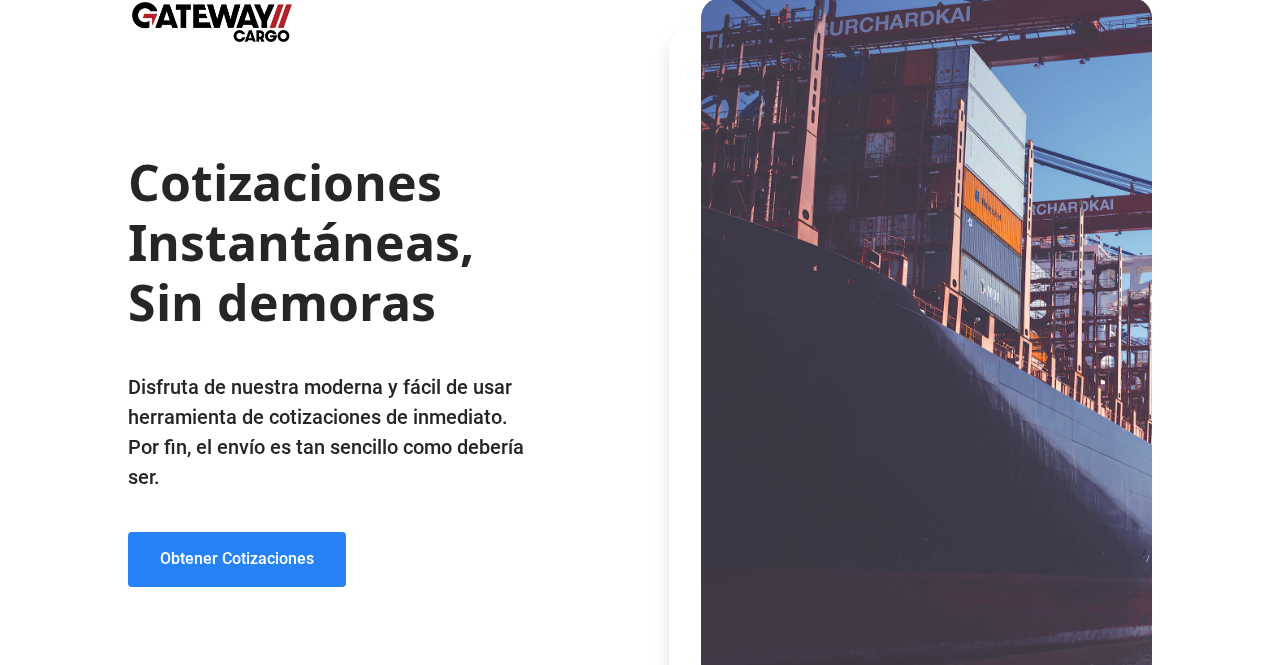 click on "Obtener Cotizaciones" 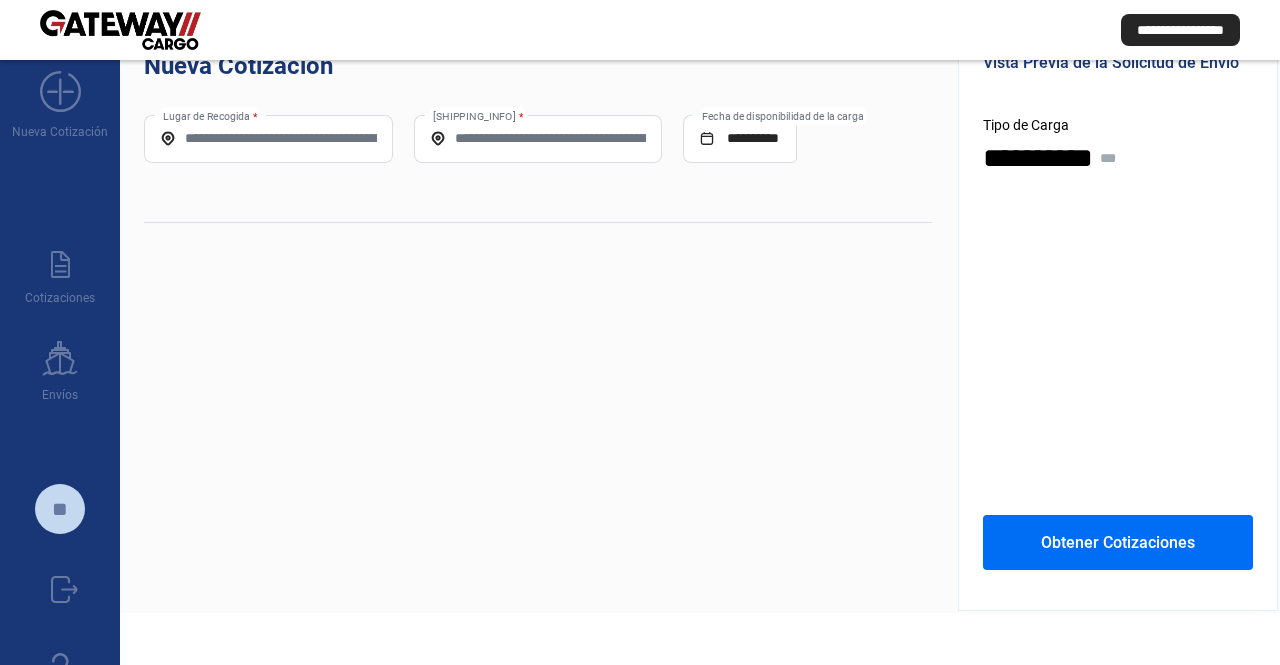 scroll, scrollTop: 0, scrollLeft: 0, axis: both 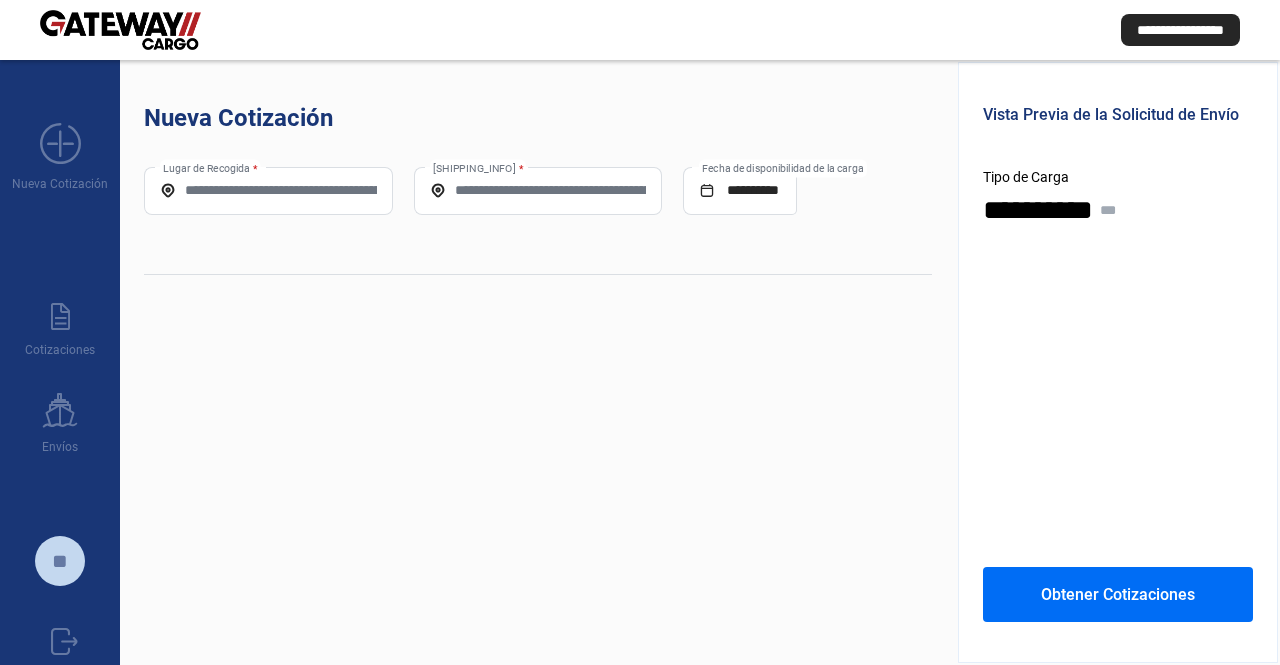 click on "Lugar de Recogida *" at bounding box center (268, 190) 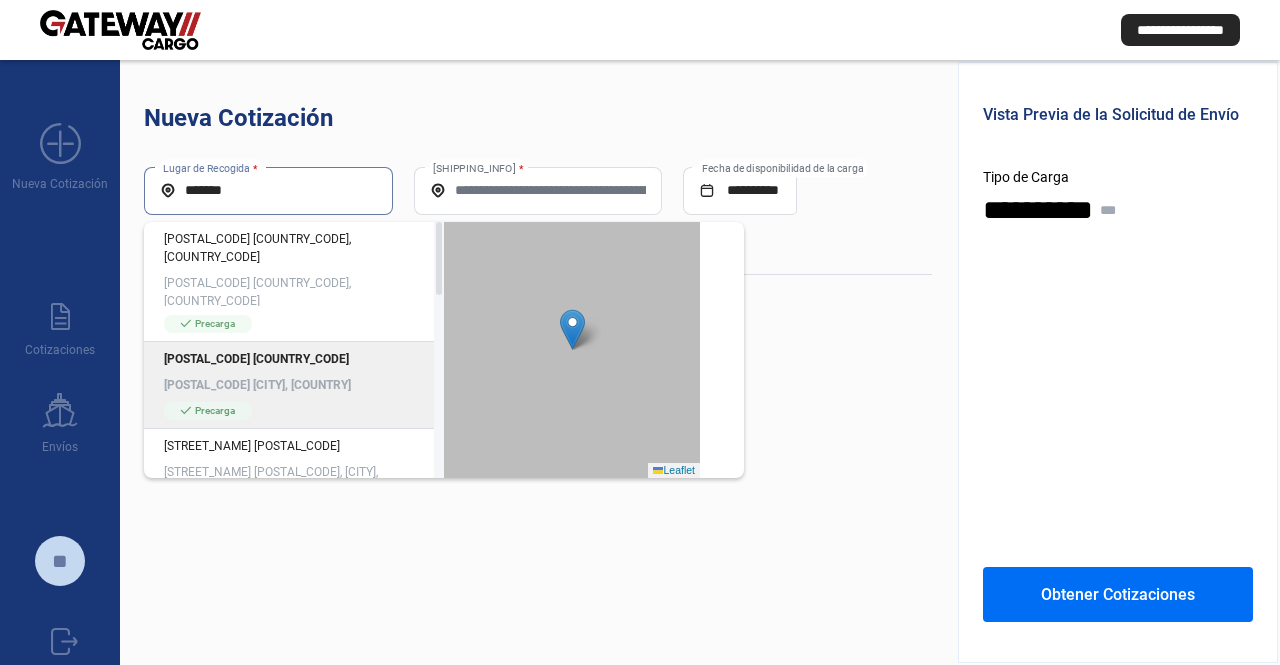 click on "[POSTAL_CODE] [COUNTRY_CODE]" 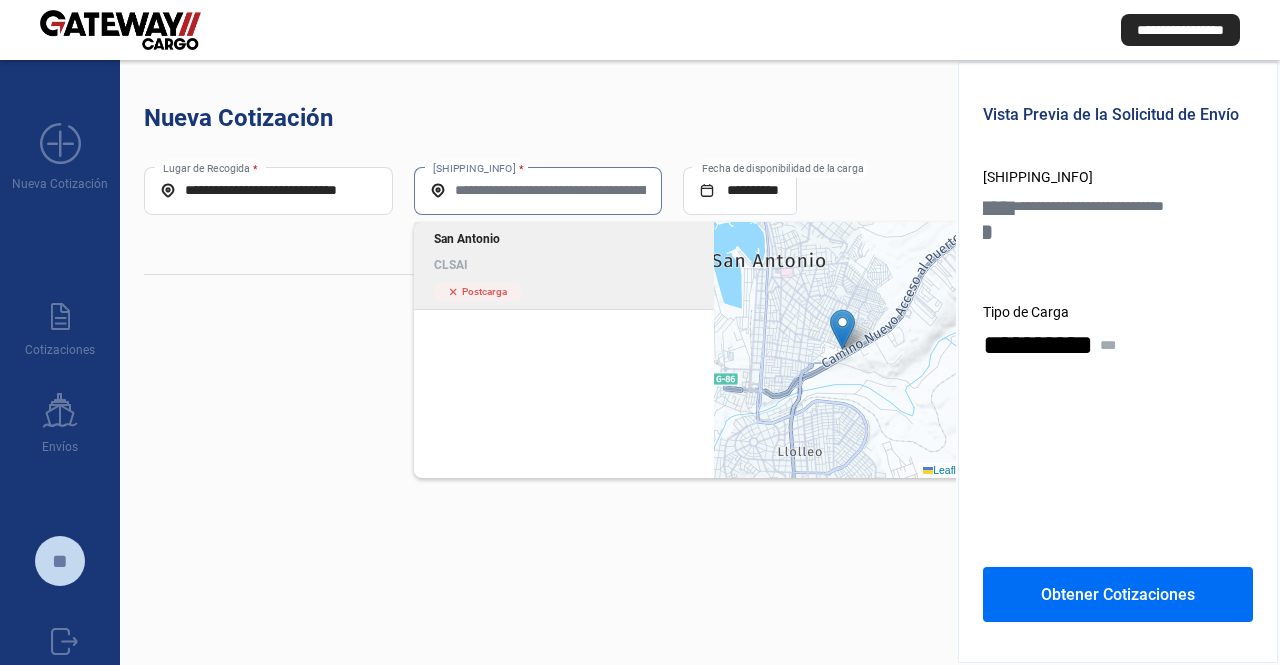 click on "[SHIPPING_INFO]" at bounding box center (538, 190) 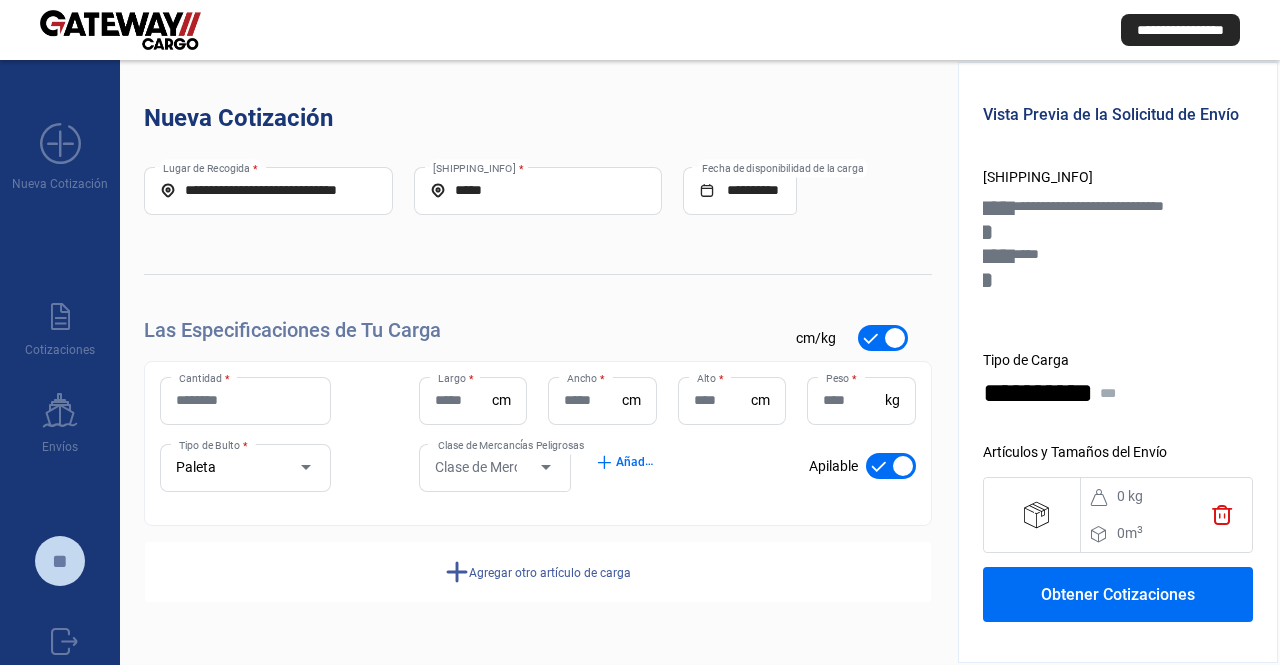 click on "Cantidad *" at bounding box center (245, 400) 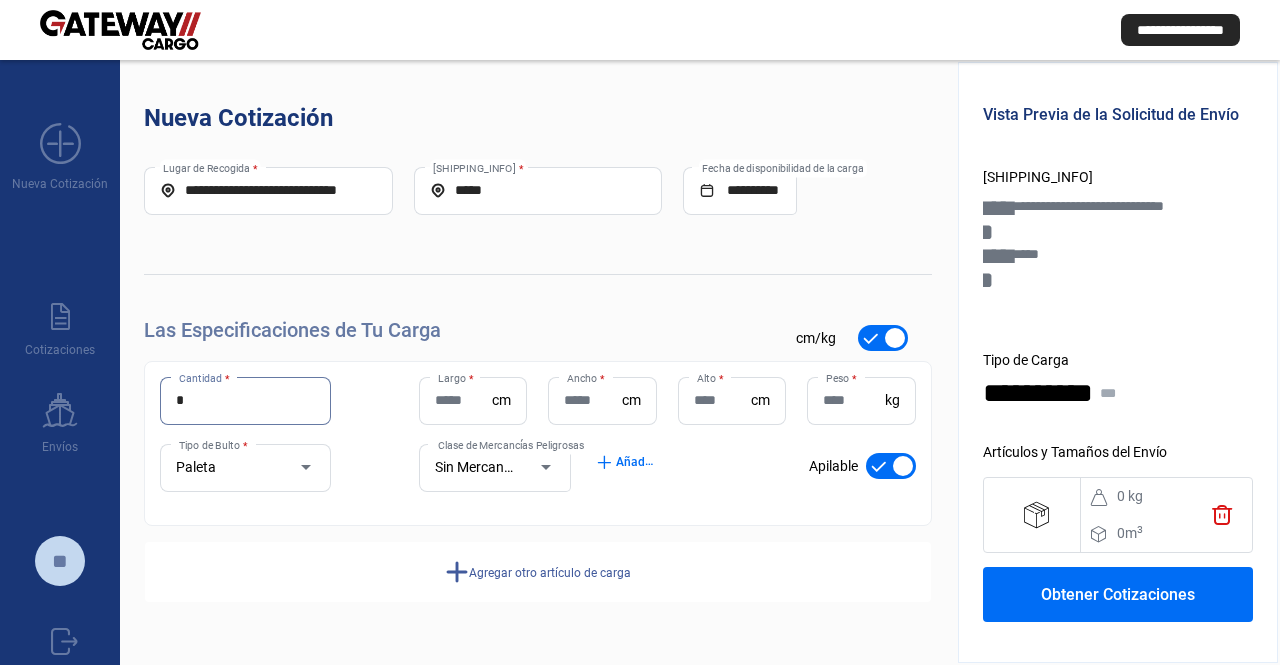 type on "*" 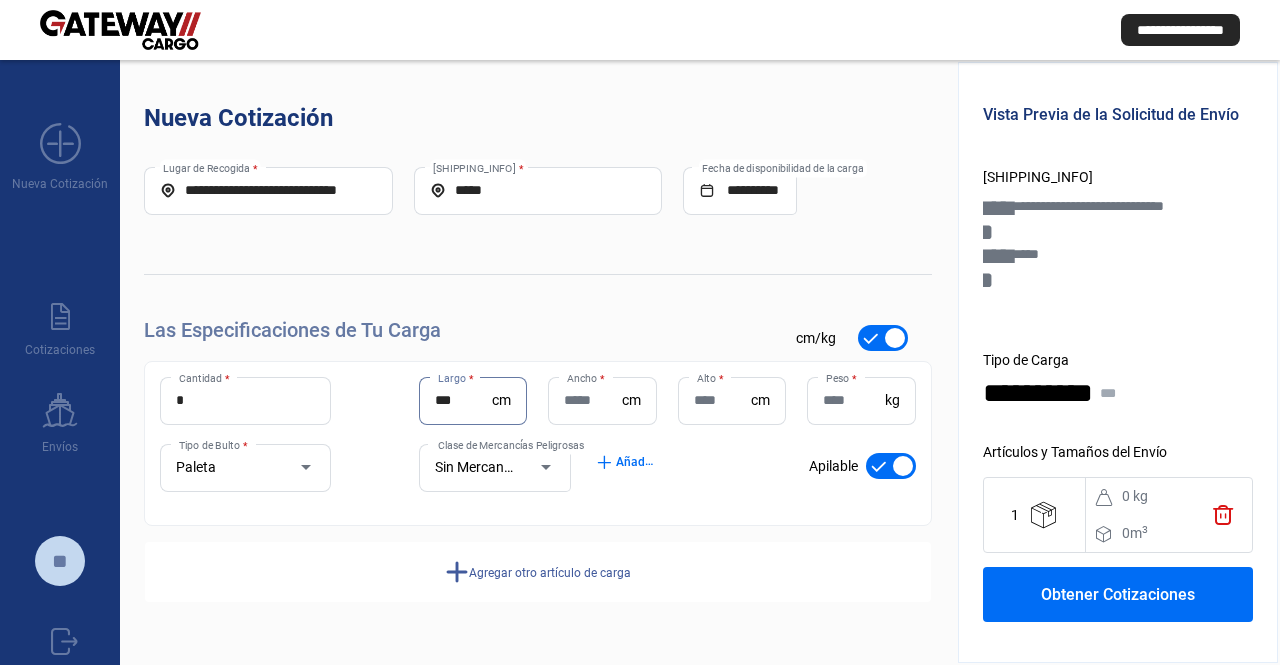 type on "***" 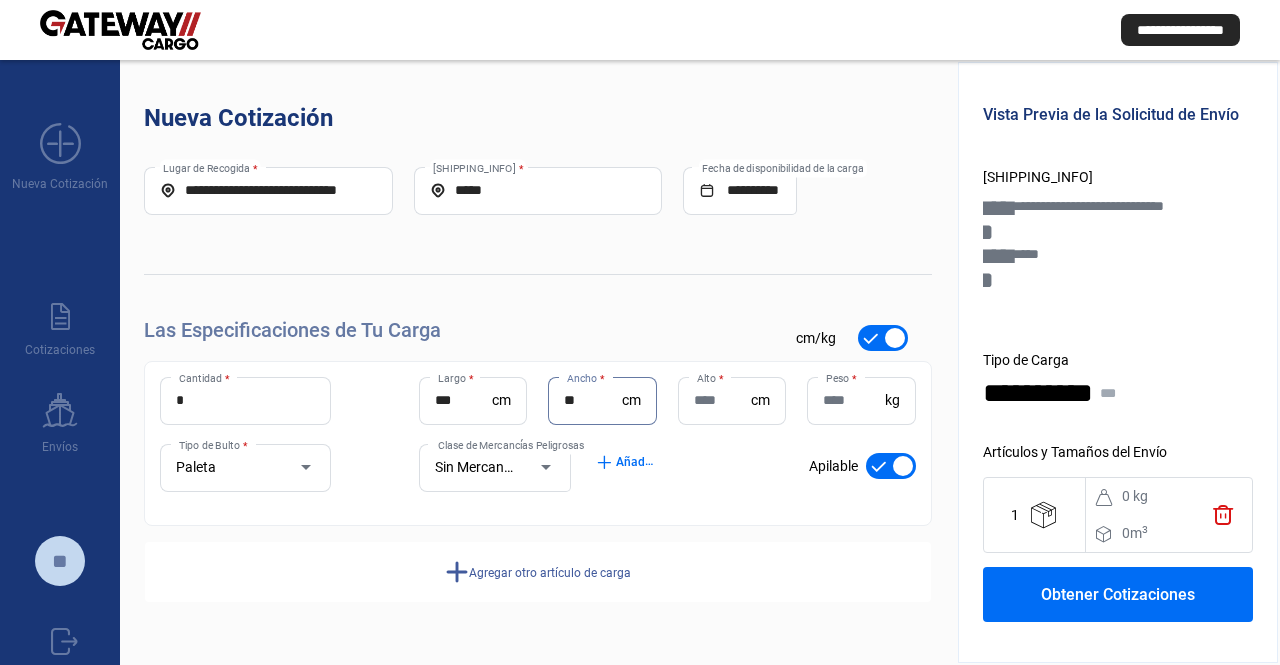 type on "**" 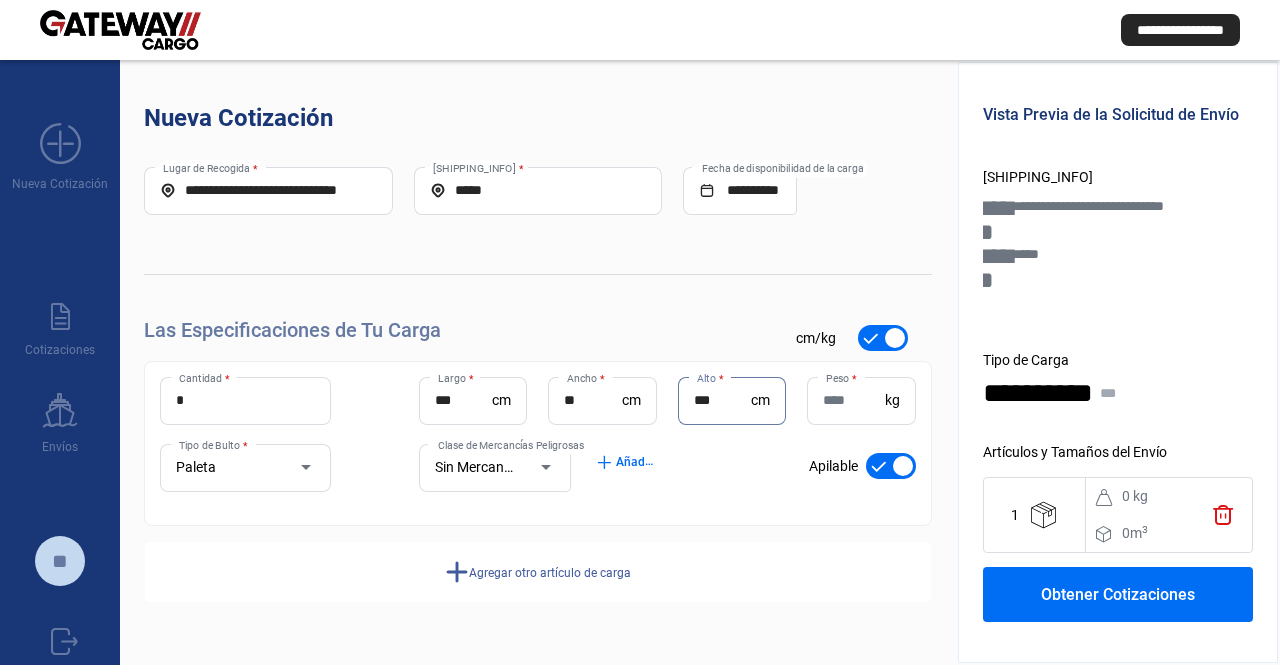 type on "***" 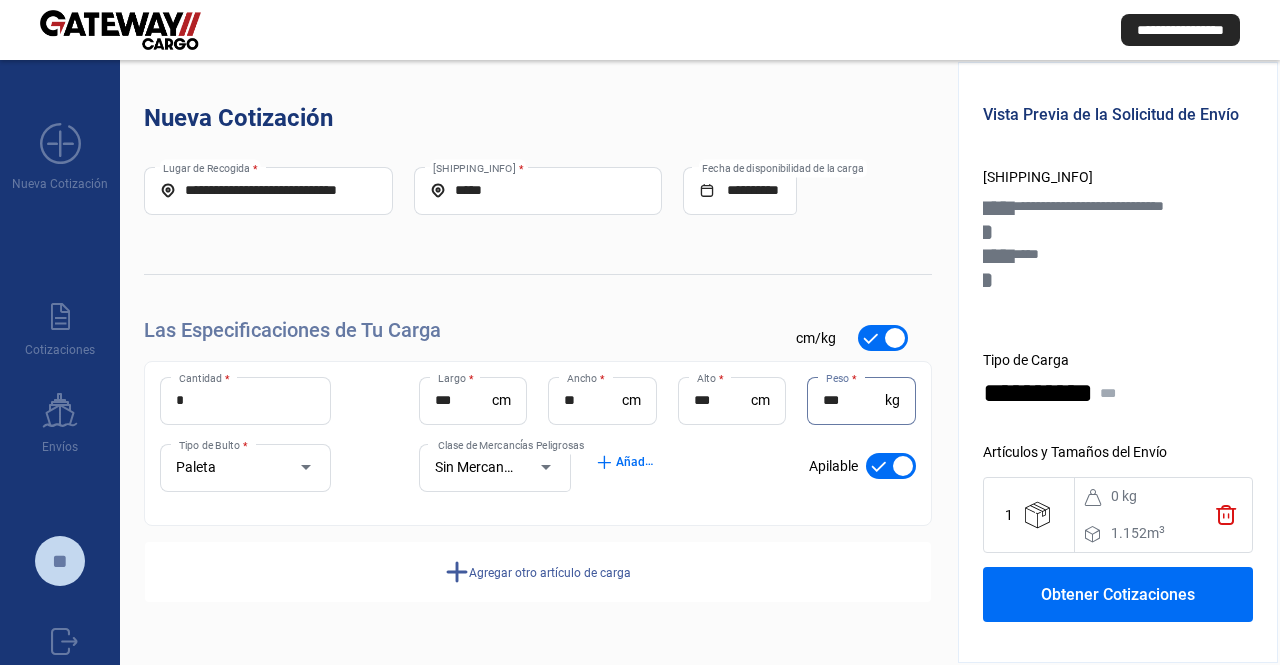 type on "***" 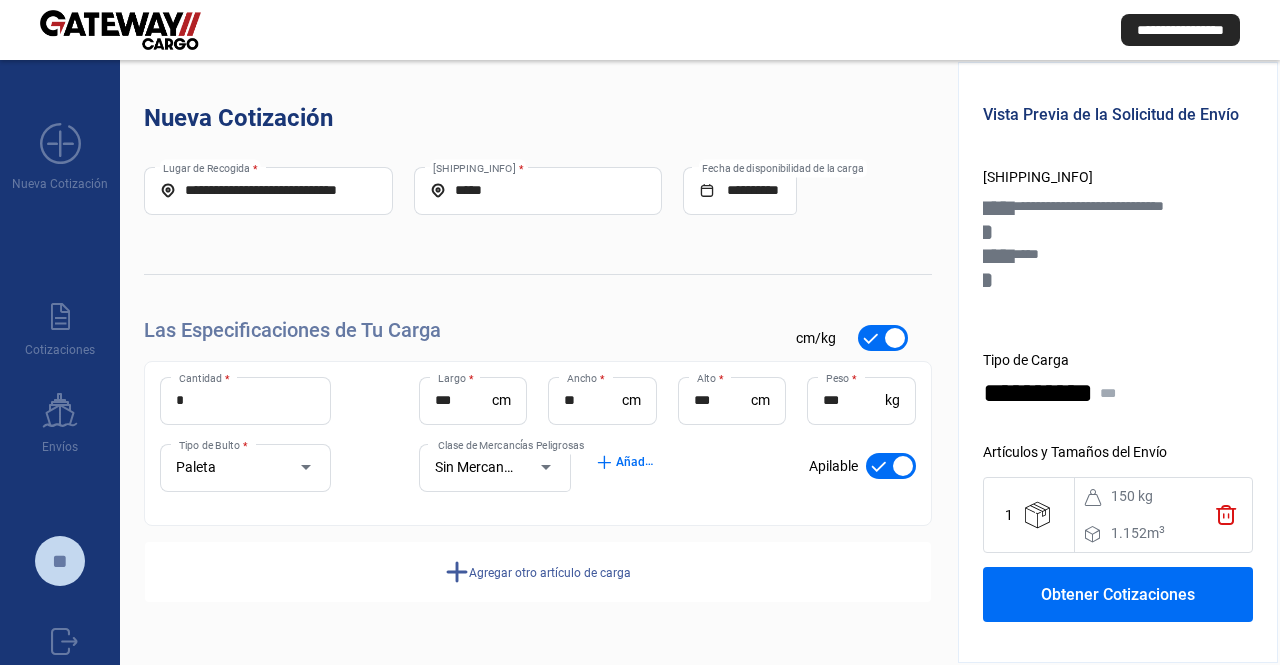 click on "Agregar otro artículo de carga" 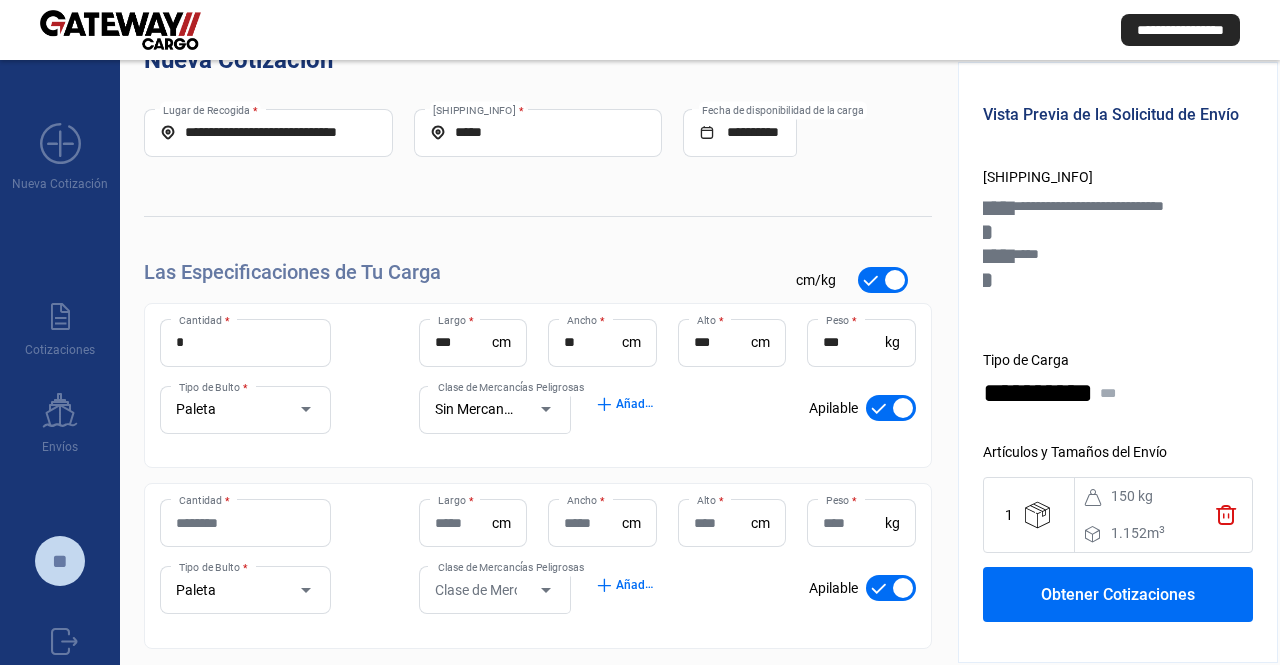 drag, startPoint x: 472, startPoint y: 287, endPoint x: 236, endPoint y: 471, distance: 299.2524 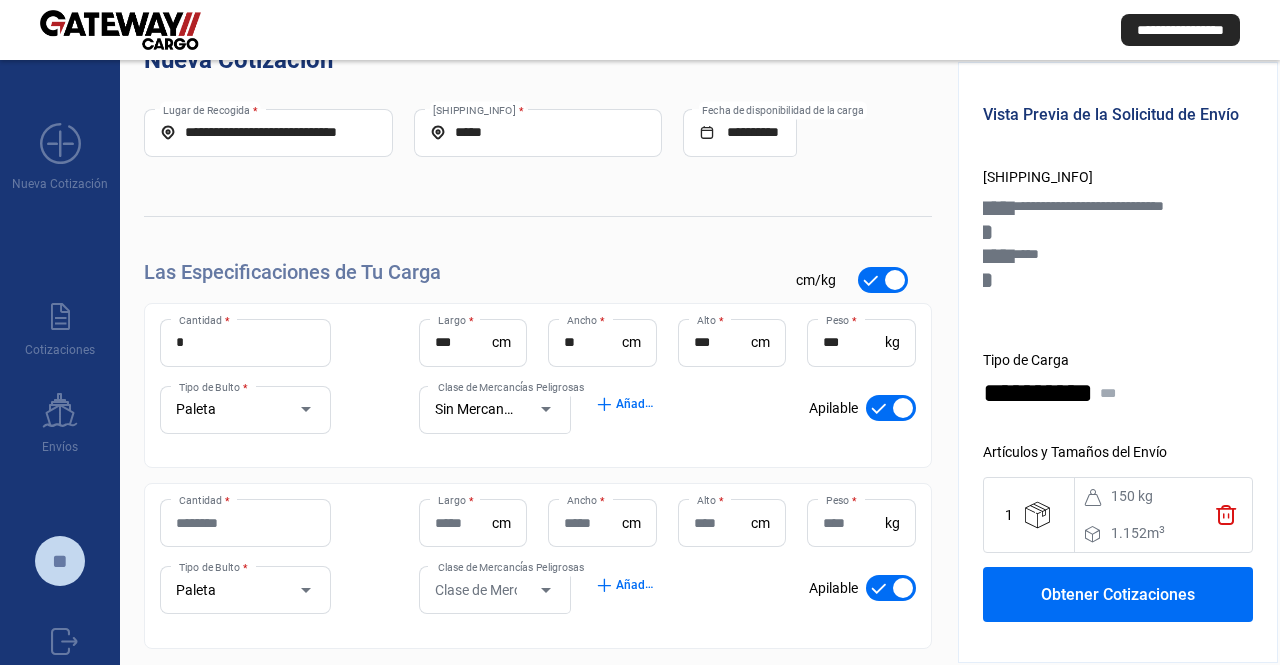 scroll, scrollTop: 88, scrollLeft: 0, axis: vertical 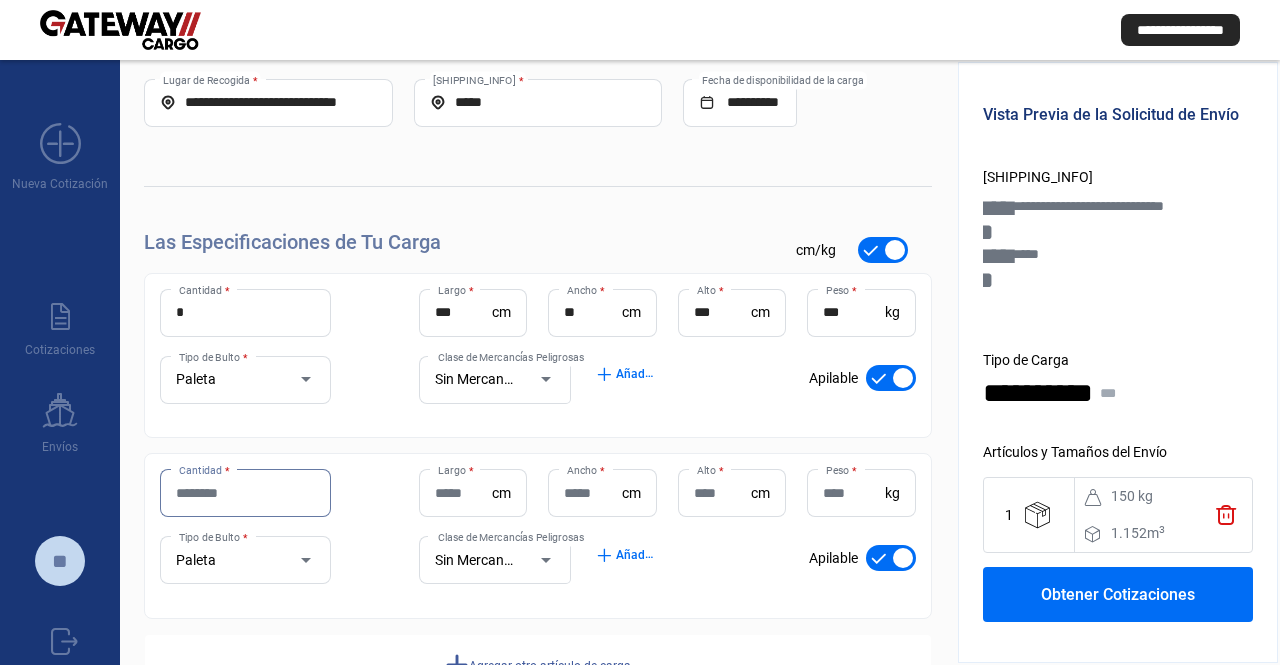 click on "Cantidad *" at bounding box center (245, 493) 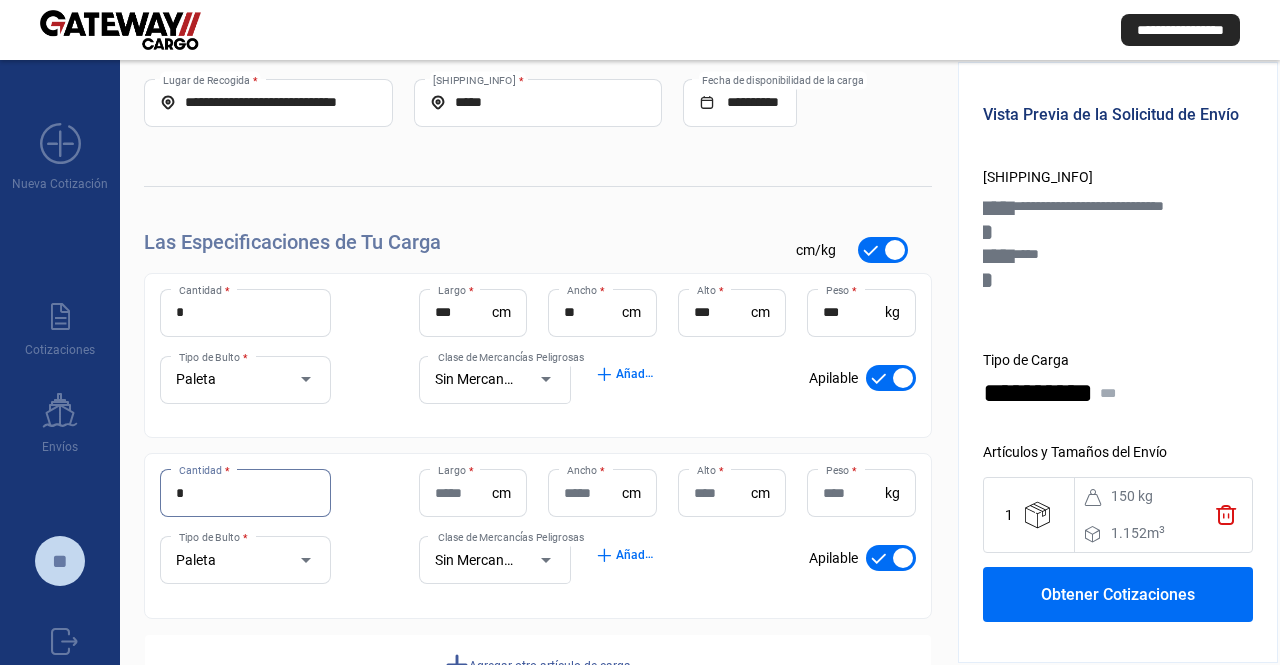 type on "*" 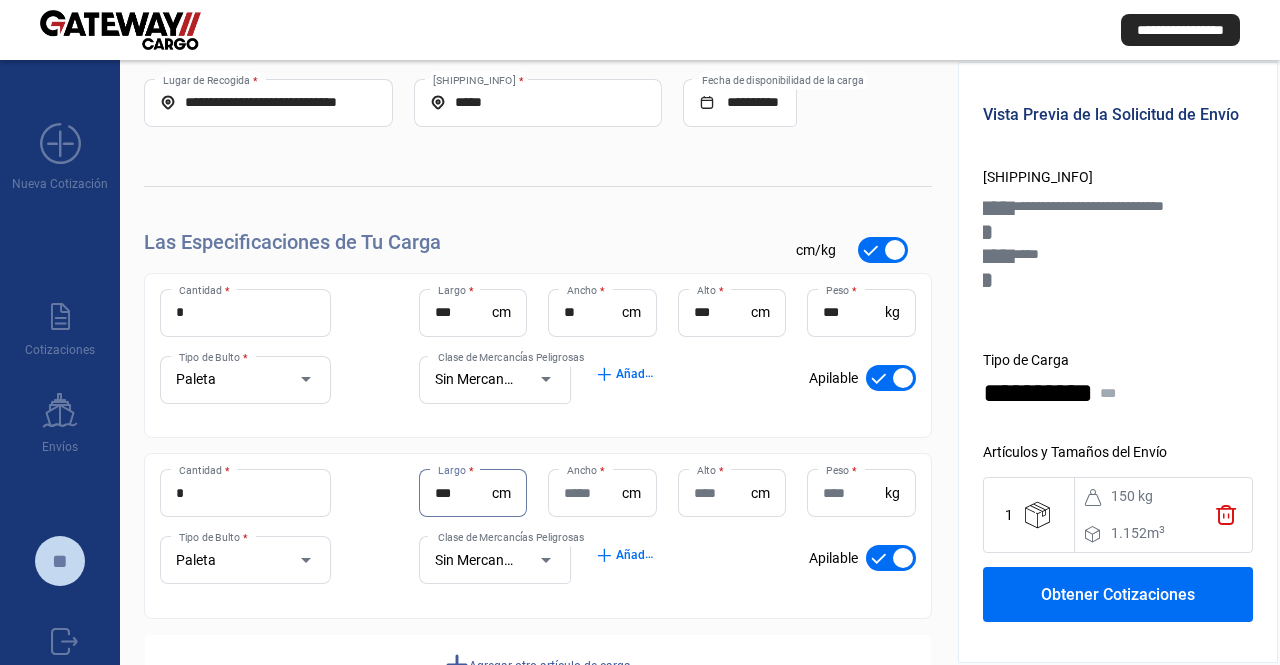 type on "***" 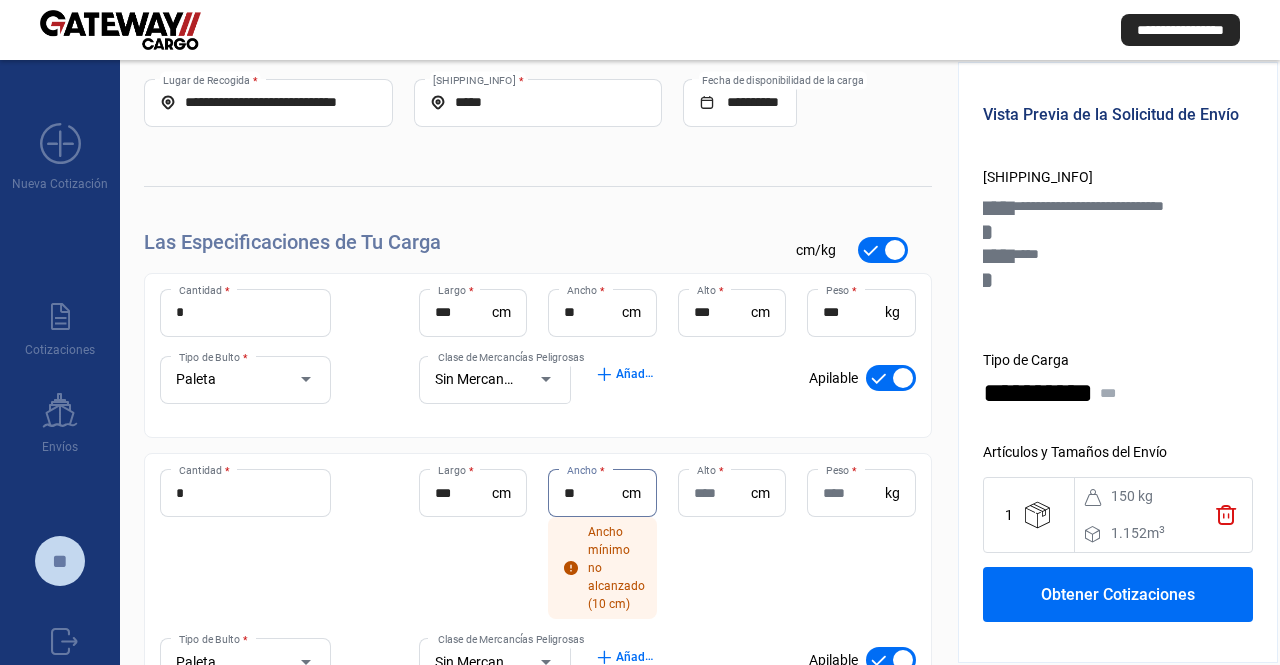 type on "**" 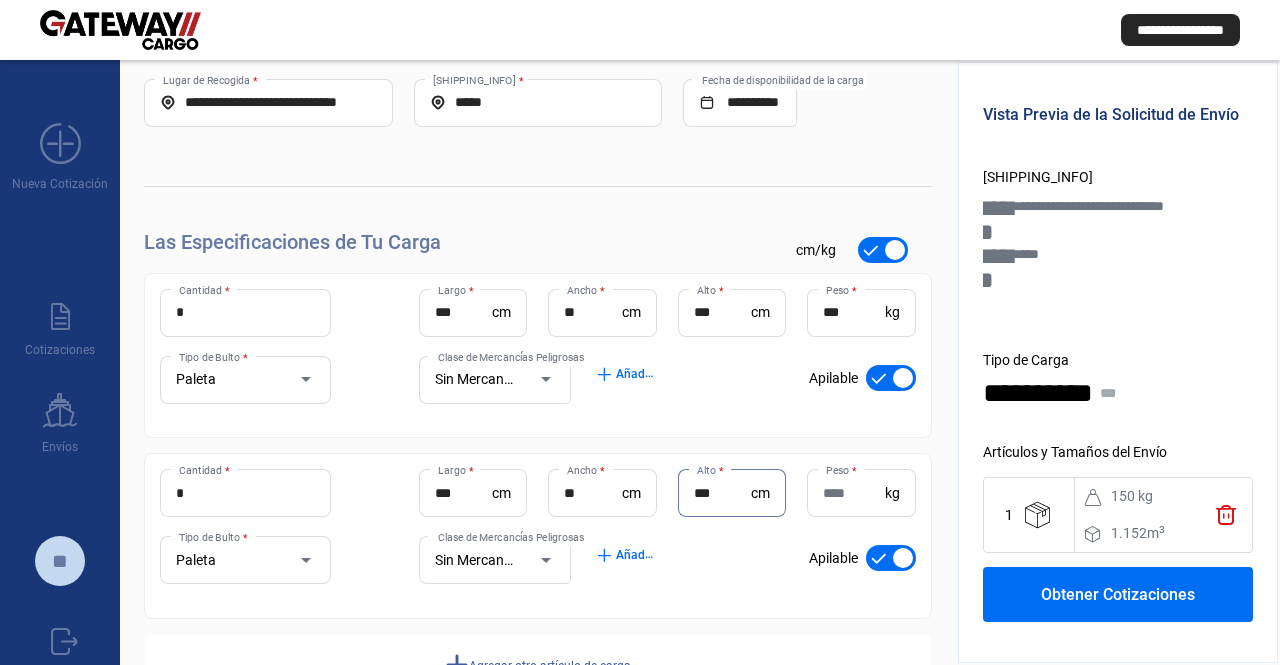 type on "***" 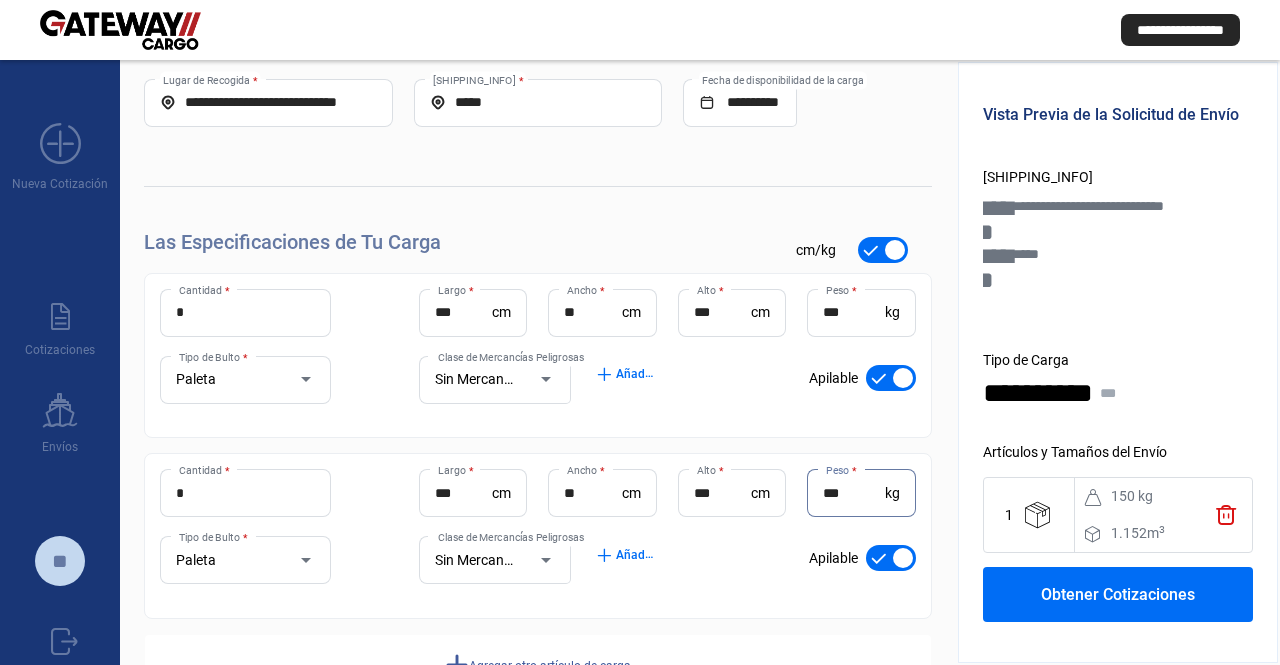 type on "***" 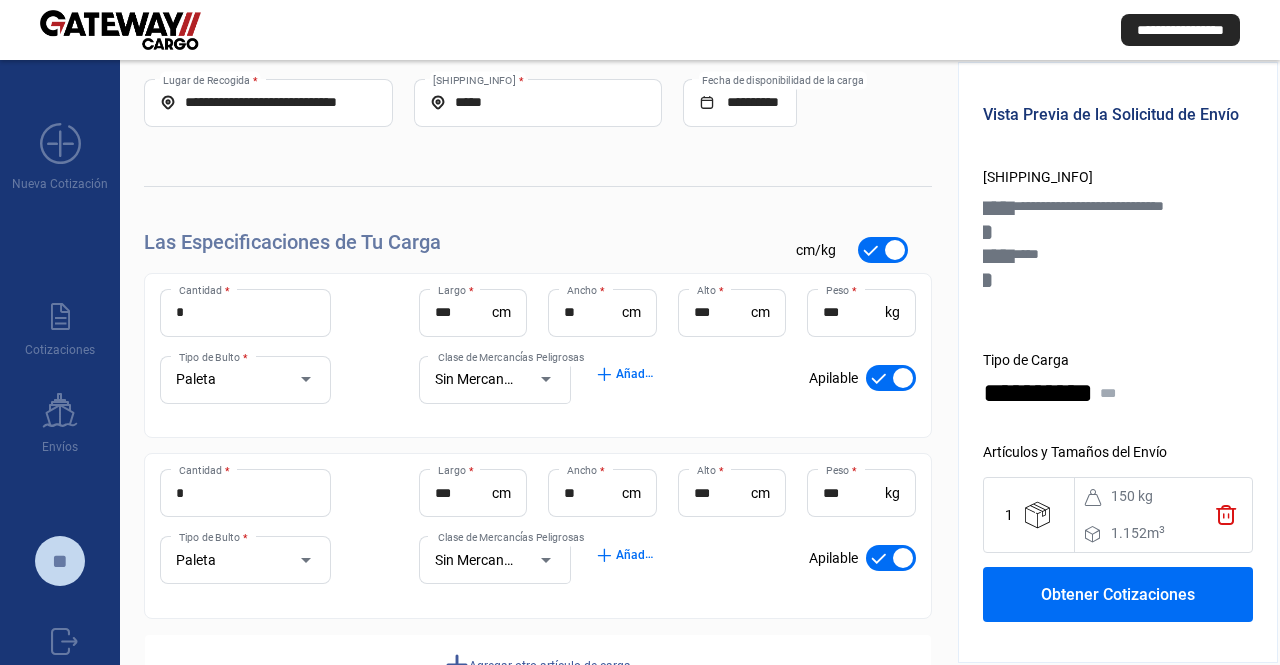 click on "[SHIPPING_INFO] [SHIPPING_INFO] [SHIPPING_INFO] [SHIPPING_INFO]" 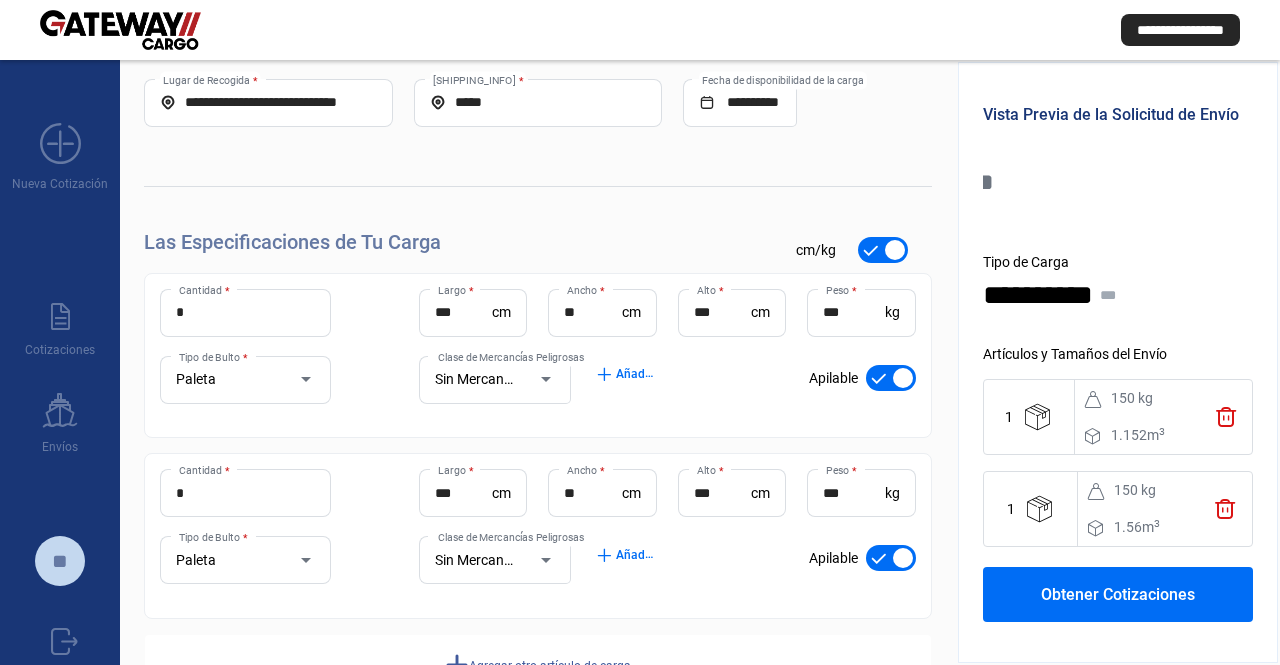 scroll, scrollTop: 104, scrollLeft: 0, axis: vertical 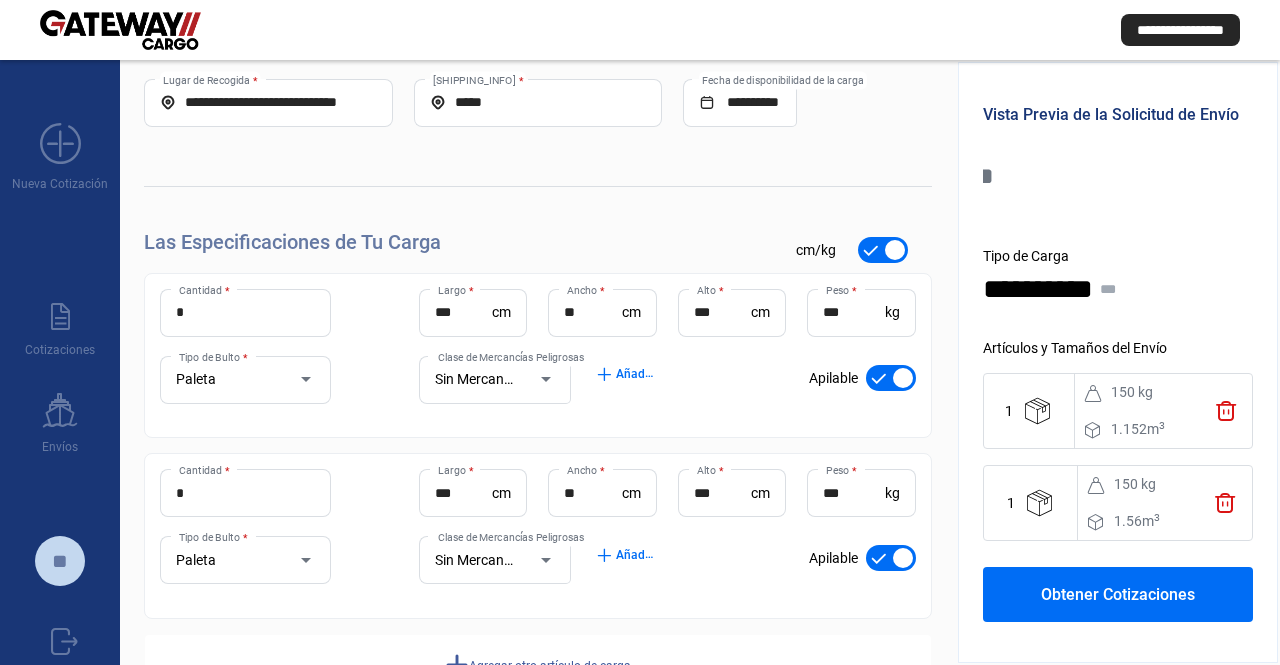 drag, startPoint x: 1128, startPoint y: 252, endPoint x: 1128, endPoint y: 435, distance: 183 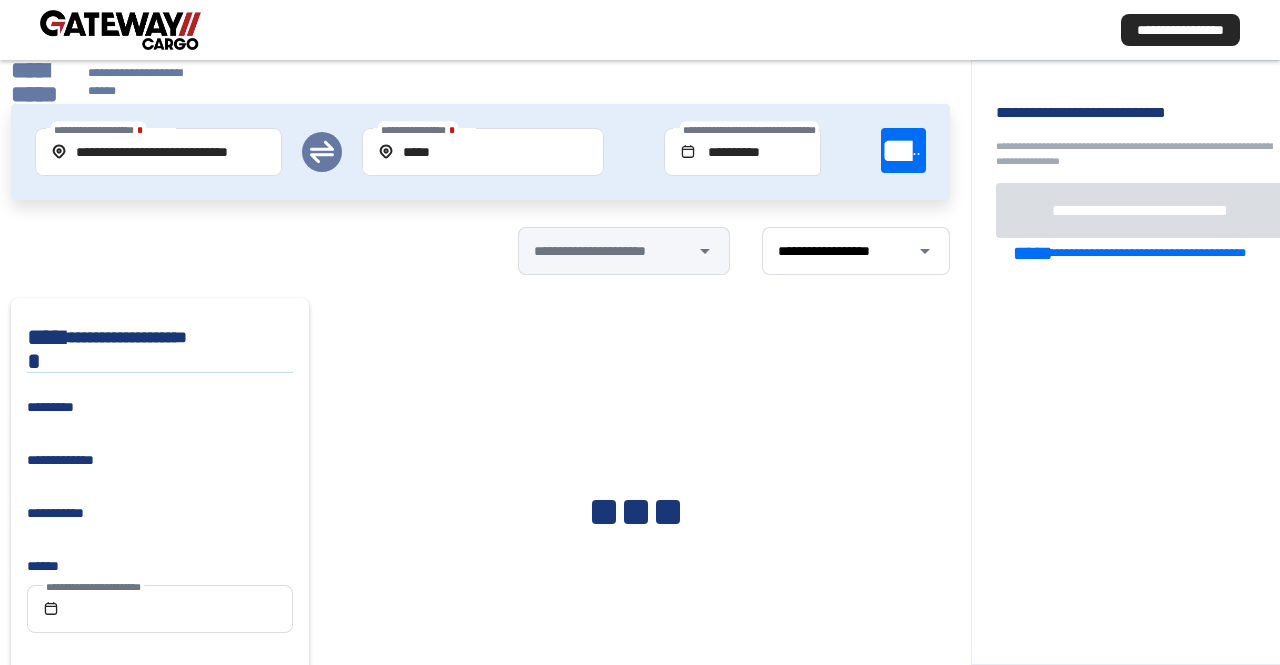 scroll, scrollTop: 151, scrollLeft: 0, axis: vertical 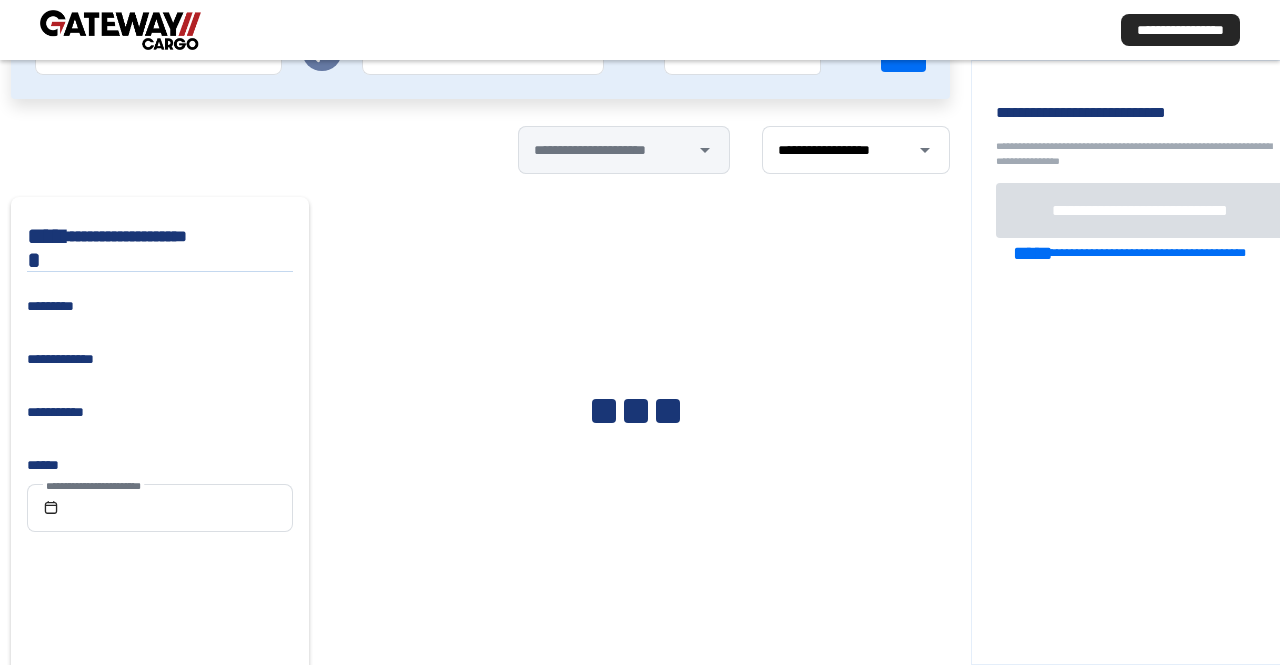 drag, startPoint x: 556, startPoint y: 329, endPoint x: 532, endPoint y: 518, distance: 190.51772 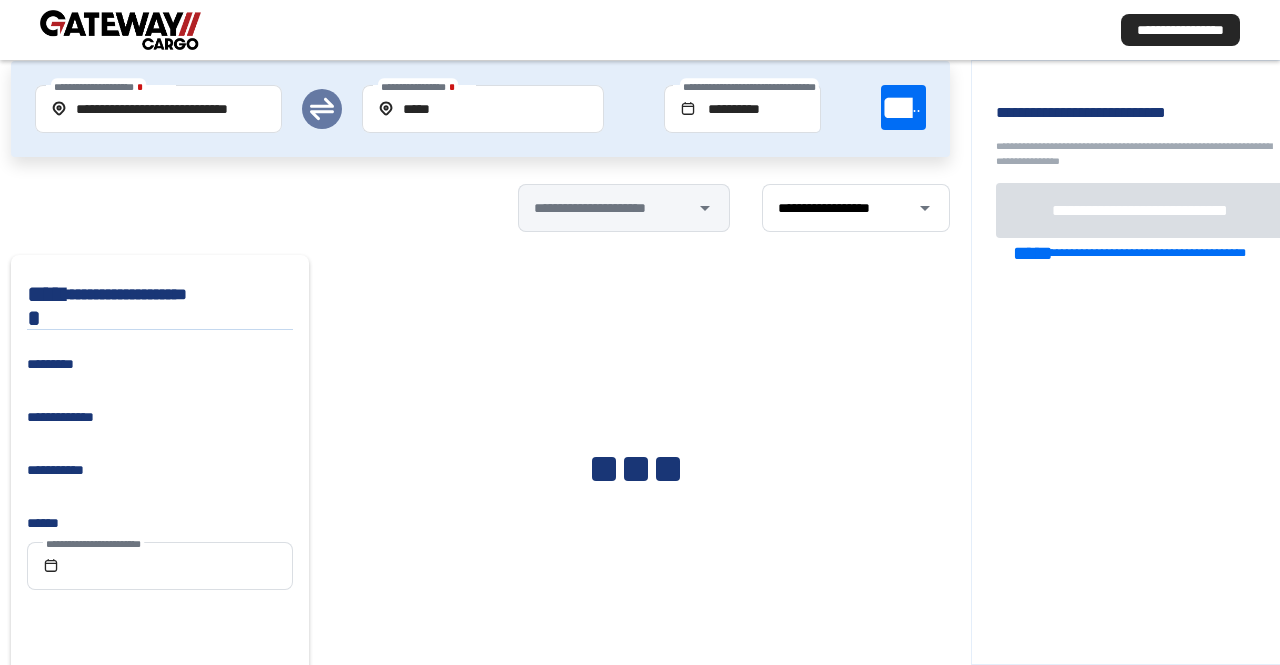 scroll, scrollTop: 0, scrollLeft: 0, axis: both 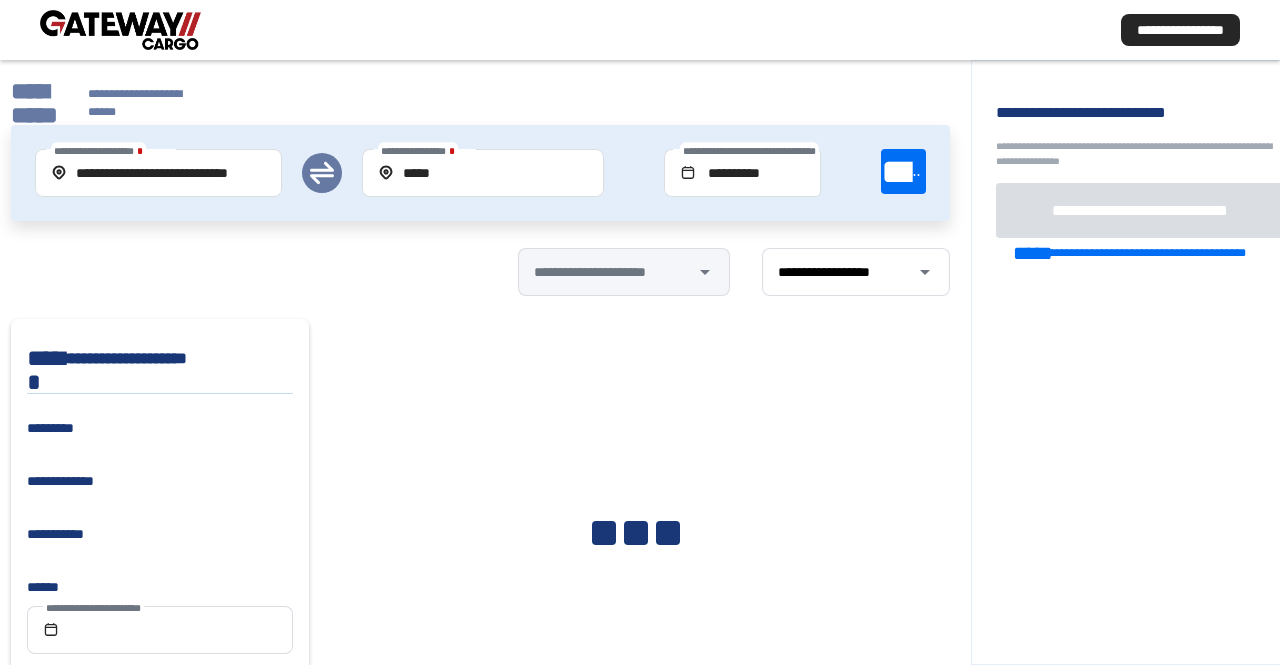 drag, startPoint x: 520, startPoint y: 453, endPoint x: 549, endPoint y: 350, distance: 107.00467 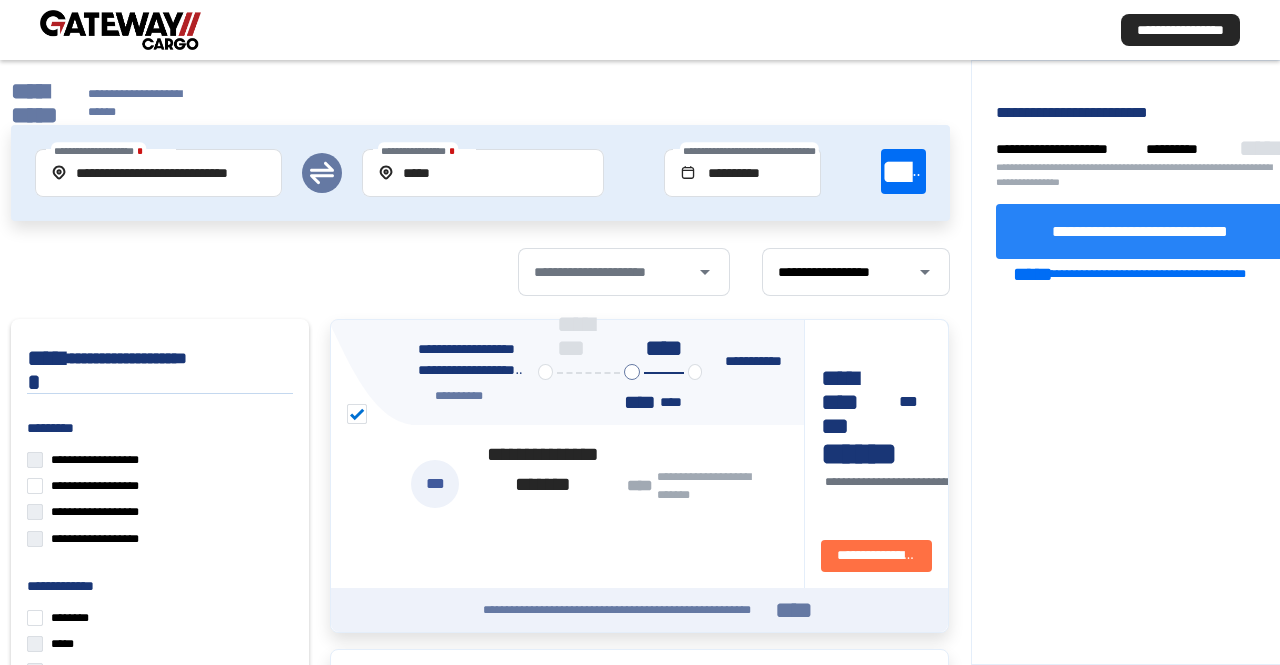 click on "**********" 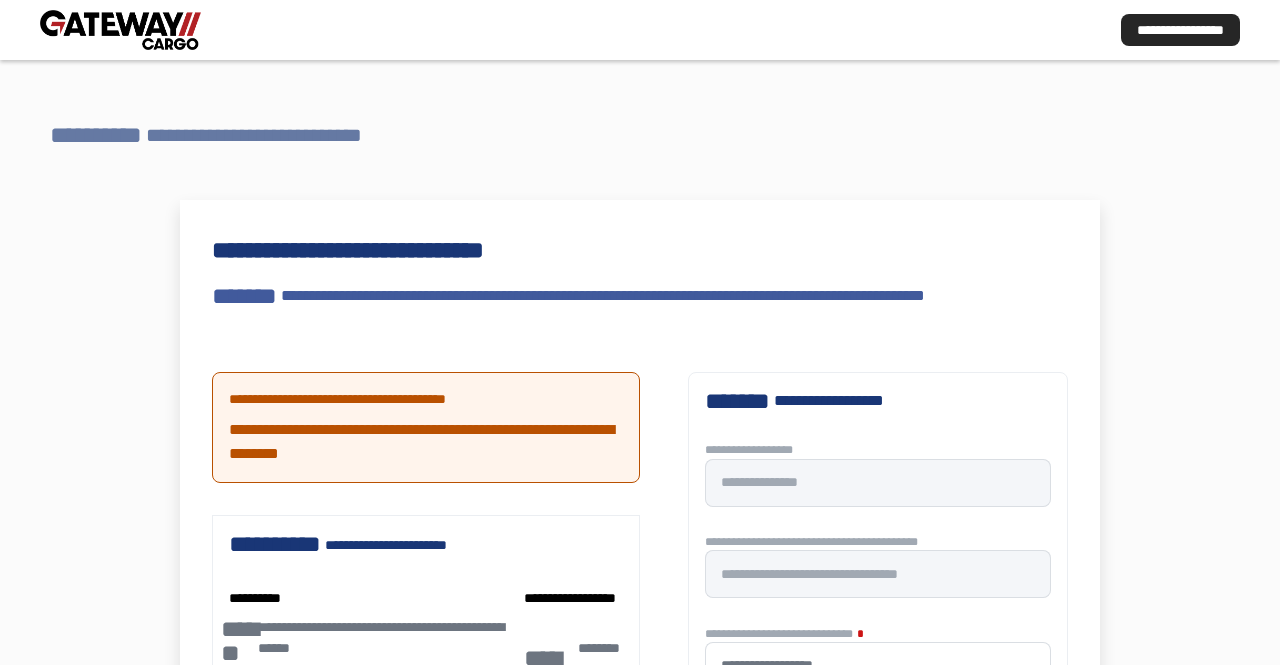 scroll, scrollTop: 0, scrollLeft: 0, axis: both 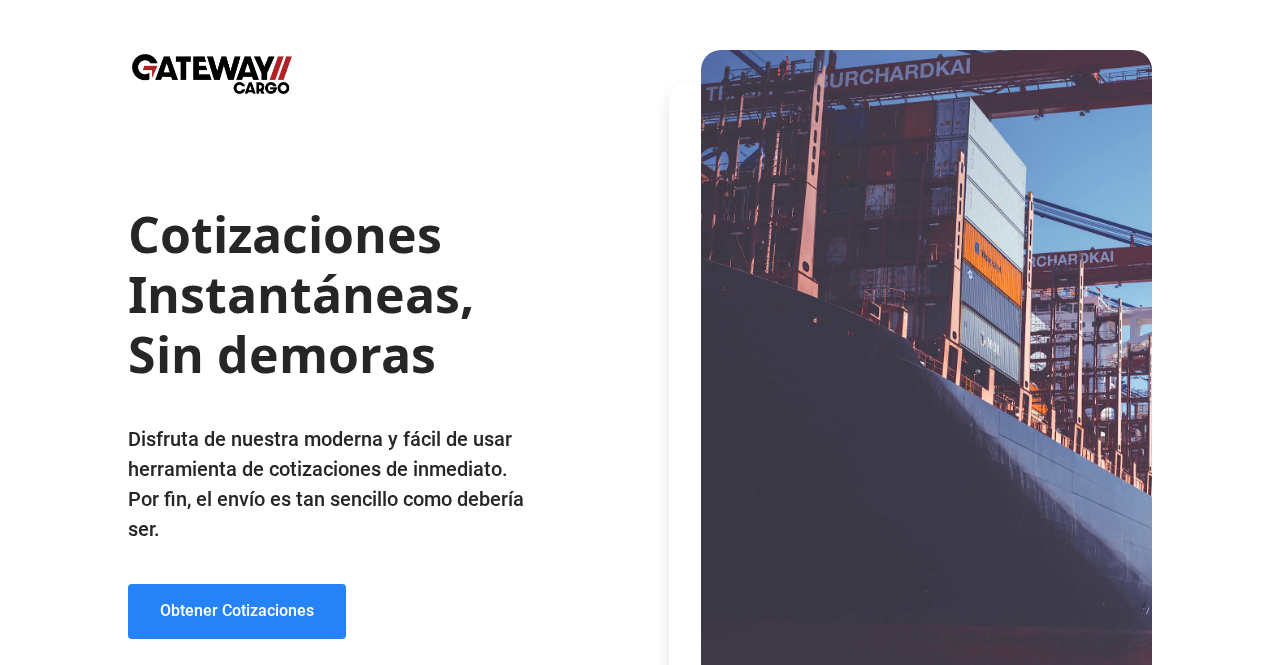 click on "Obtener Cotizaciones" 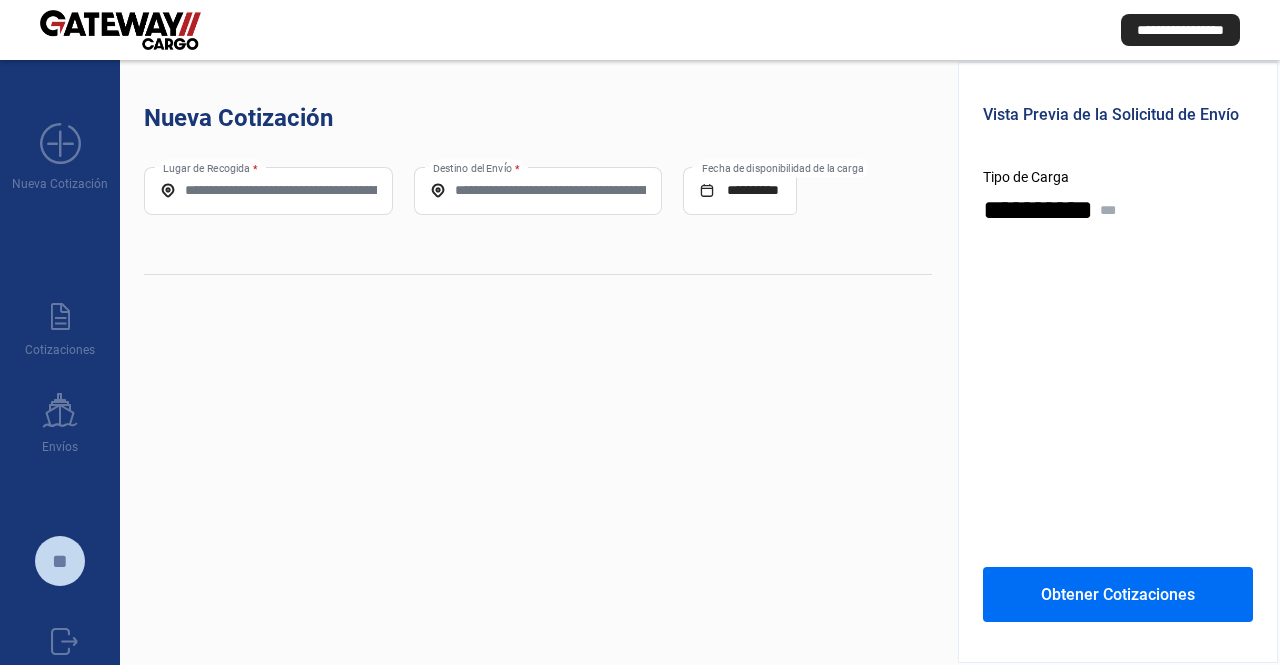 drag, startPoint x: 292, startPoint y: 175, endPoint x: 286, endPoint y: 196, distance: 21.84033 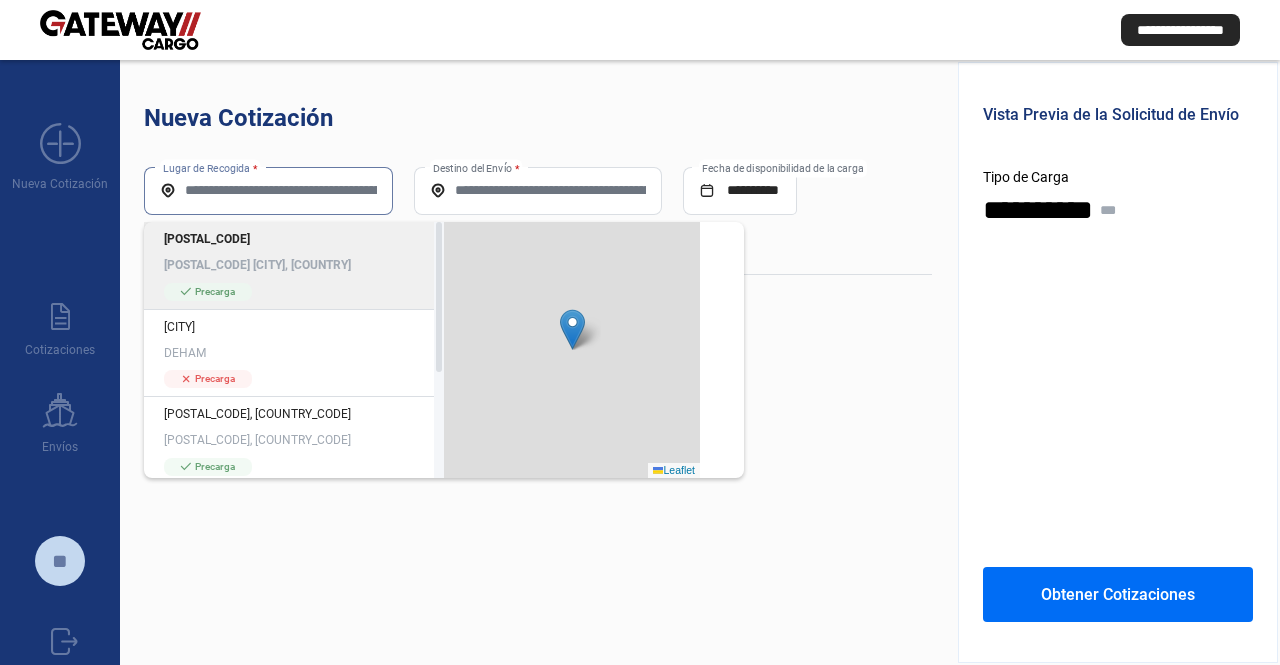 click on "Lugar de Recogida *" at bounding box center [268, 190] 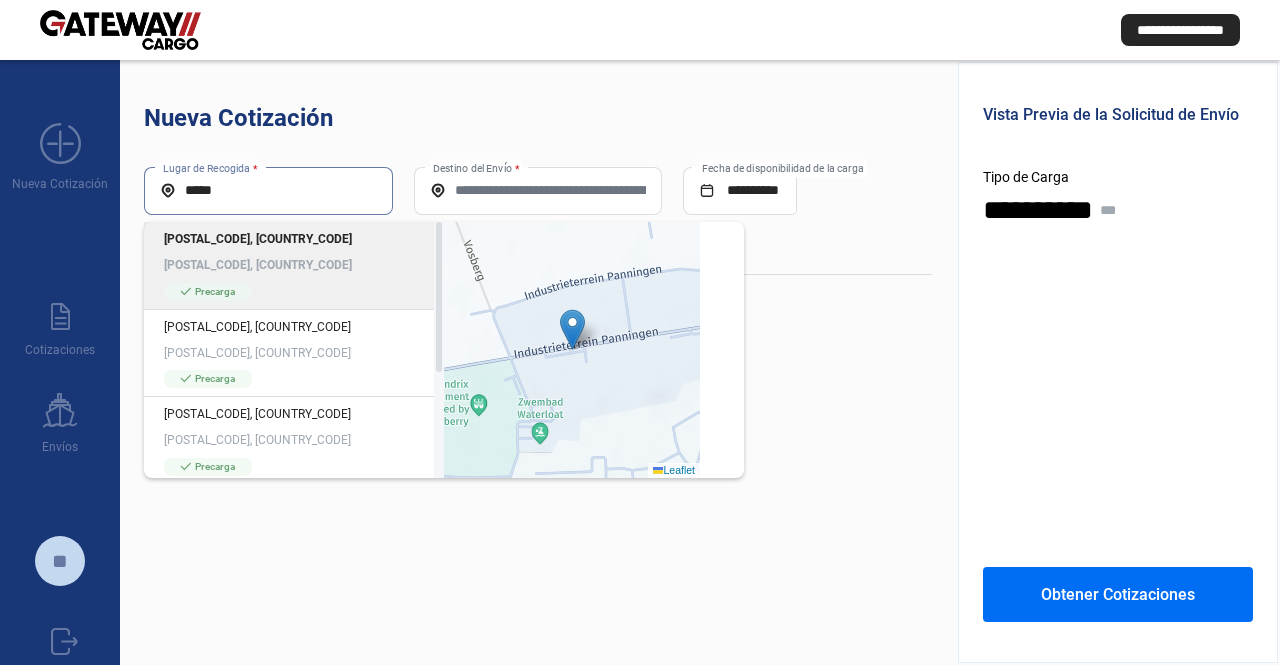 click on "[POSTAL_CODE], [COUNTRY_CODE]" 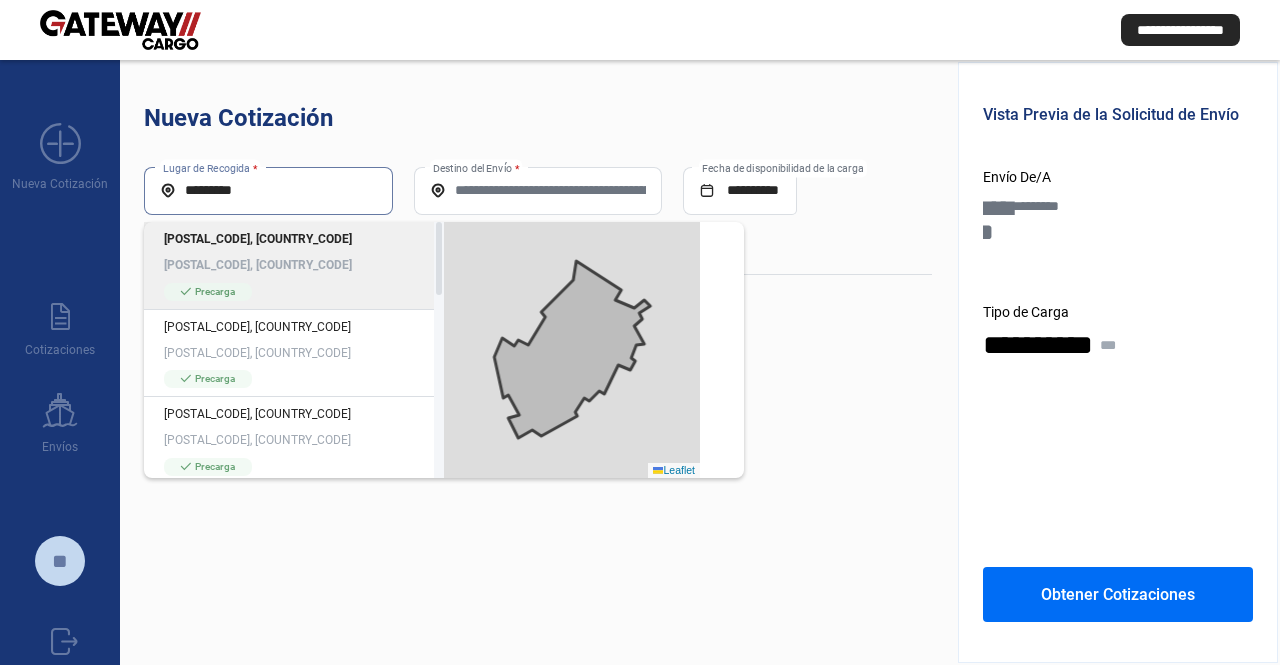 click on "*********" at bounding box center [268, 190] 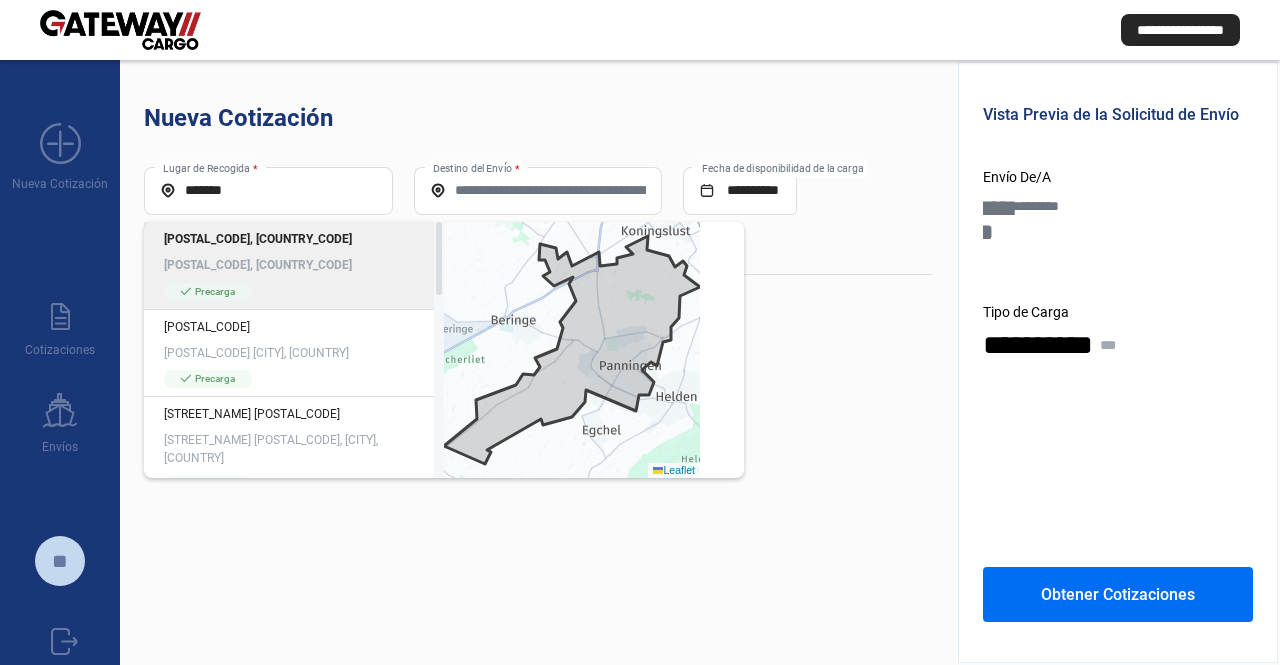 click on "[POSTAL_CODE] [COUNTRY_CODE], [COUNTRY_CODE]" 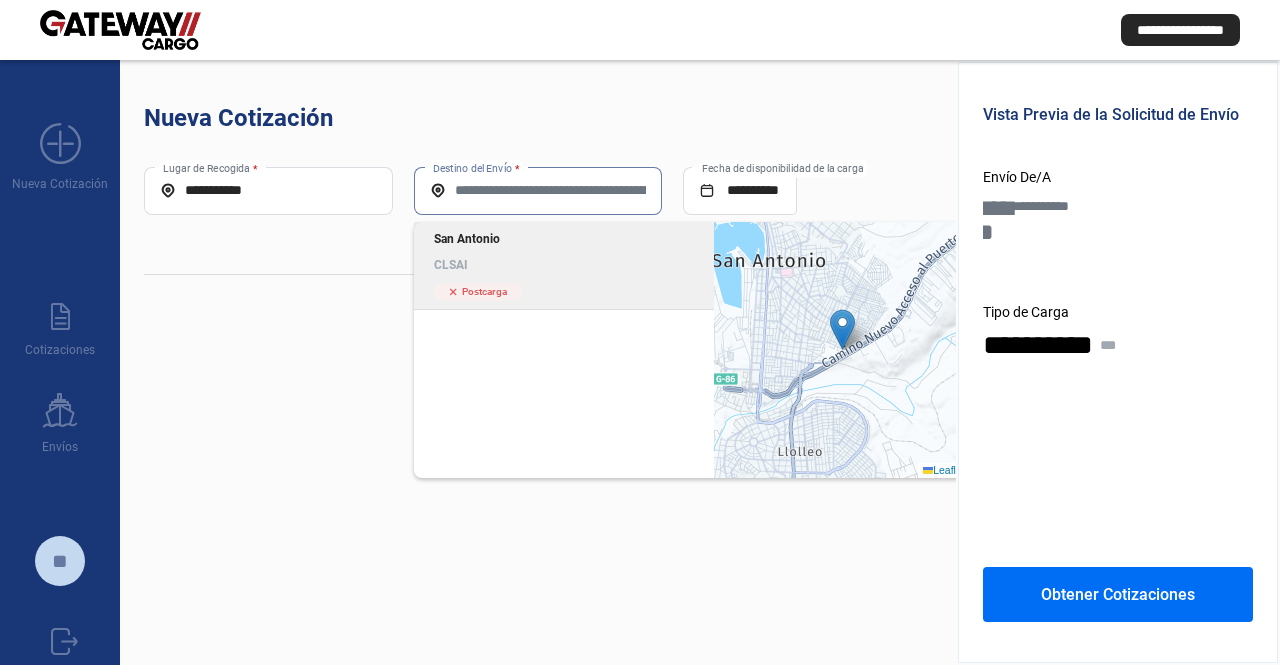 click on "[SHIPPING_INFO]" at bounding box center (538, 190) 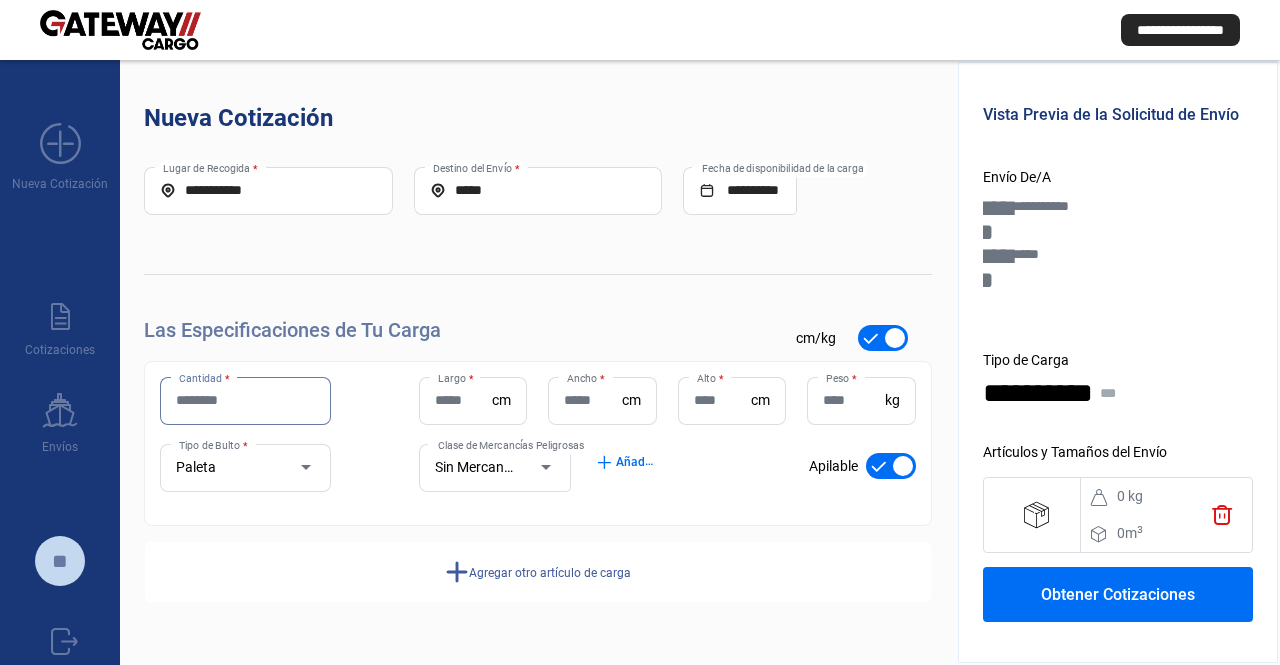 click on "Cantidad *" at bounding box center (245, 400) 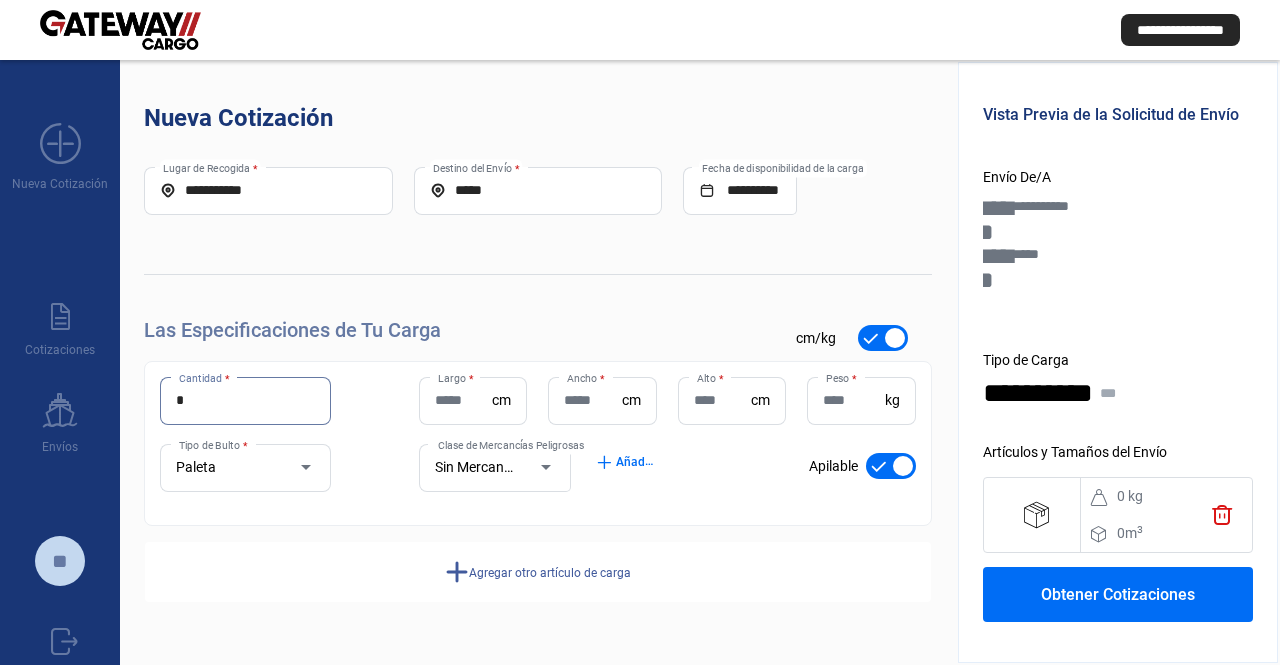 type on "*" 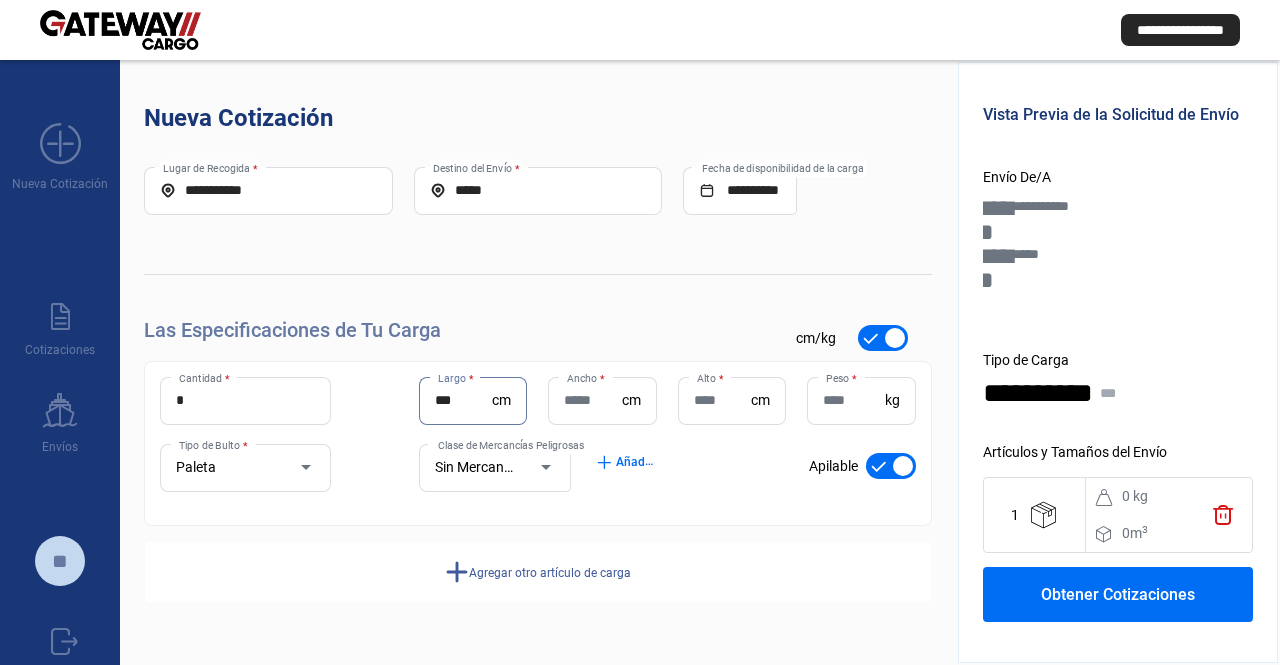 type on "***" 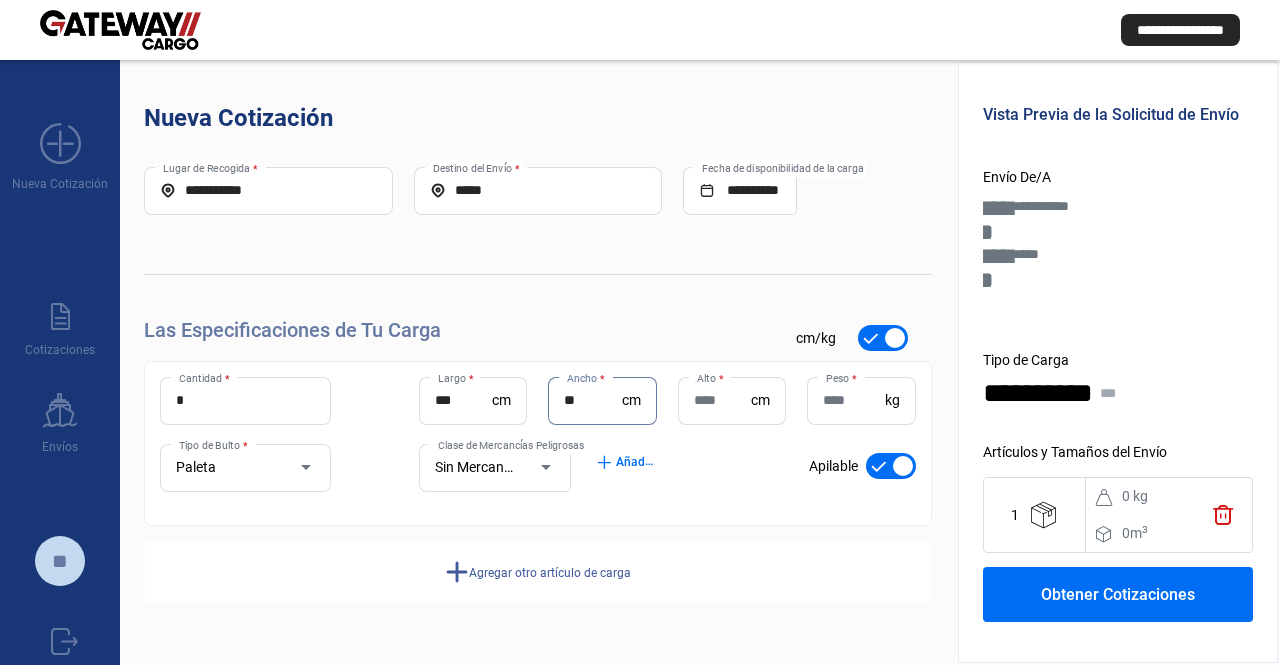 type on "**" 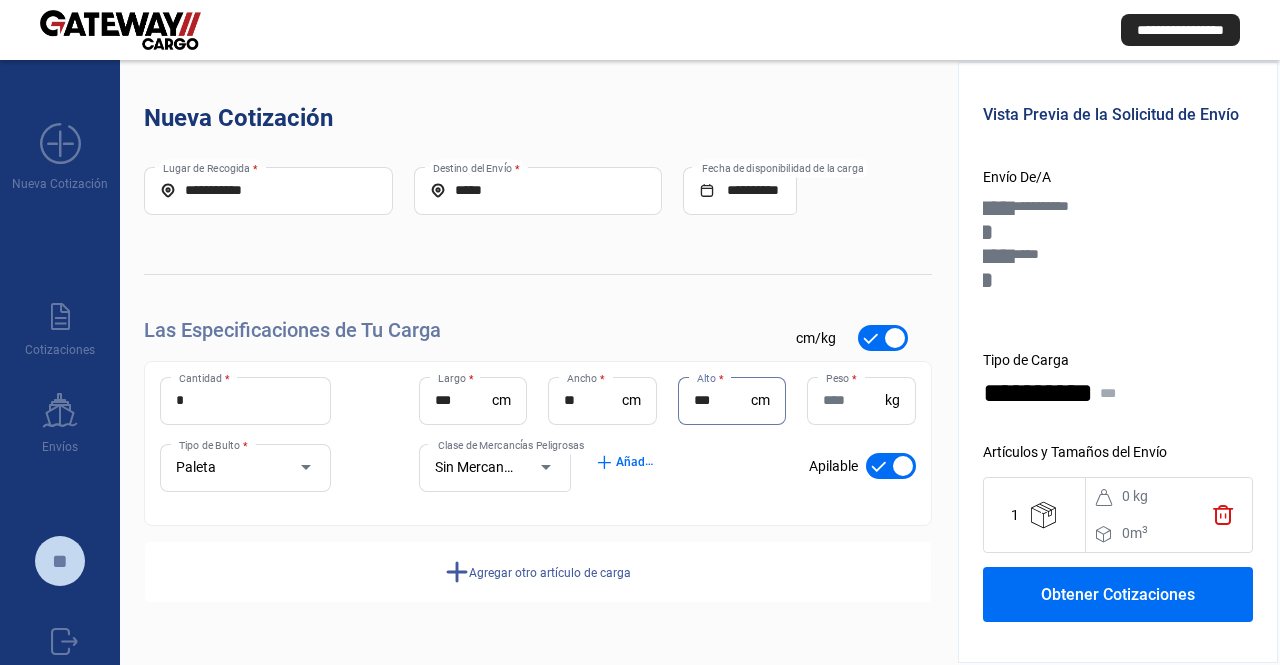type on "***" 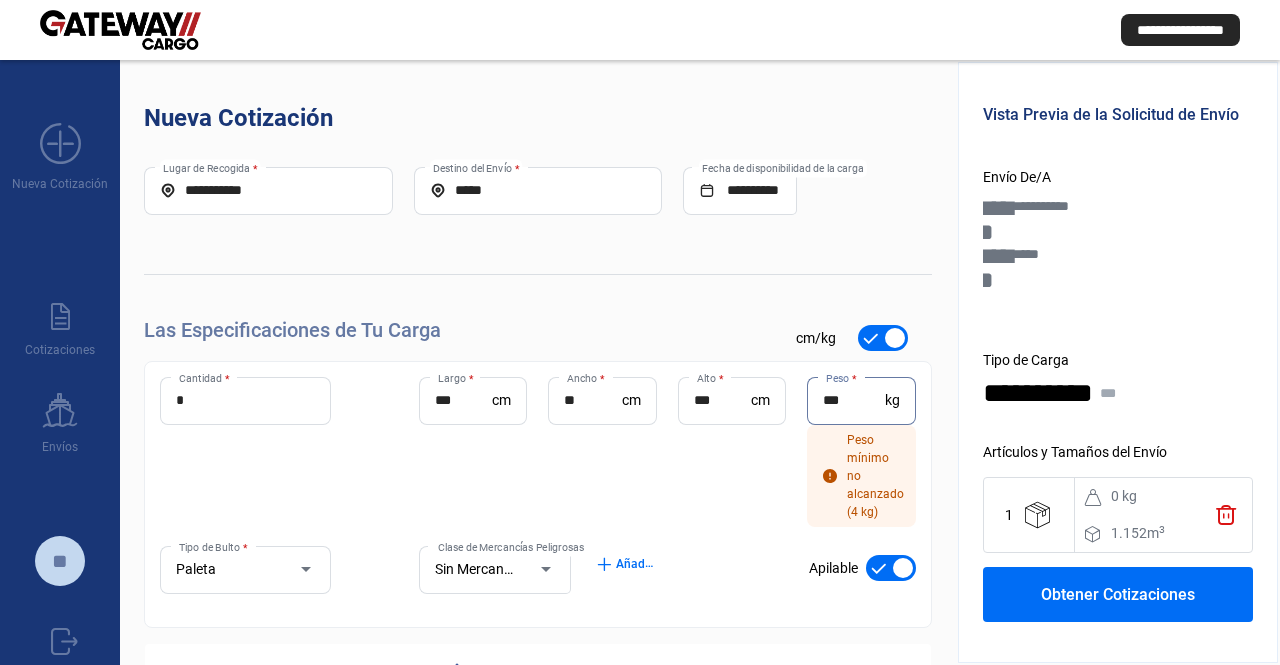 type on "***" 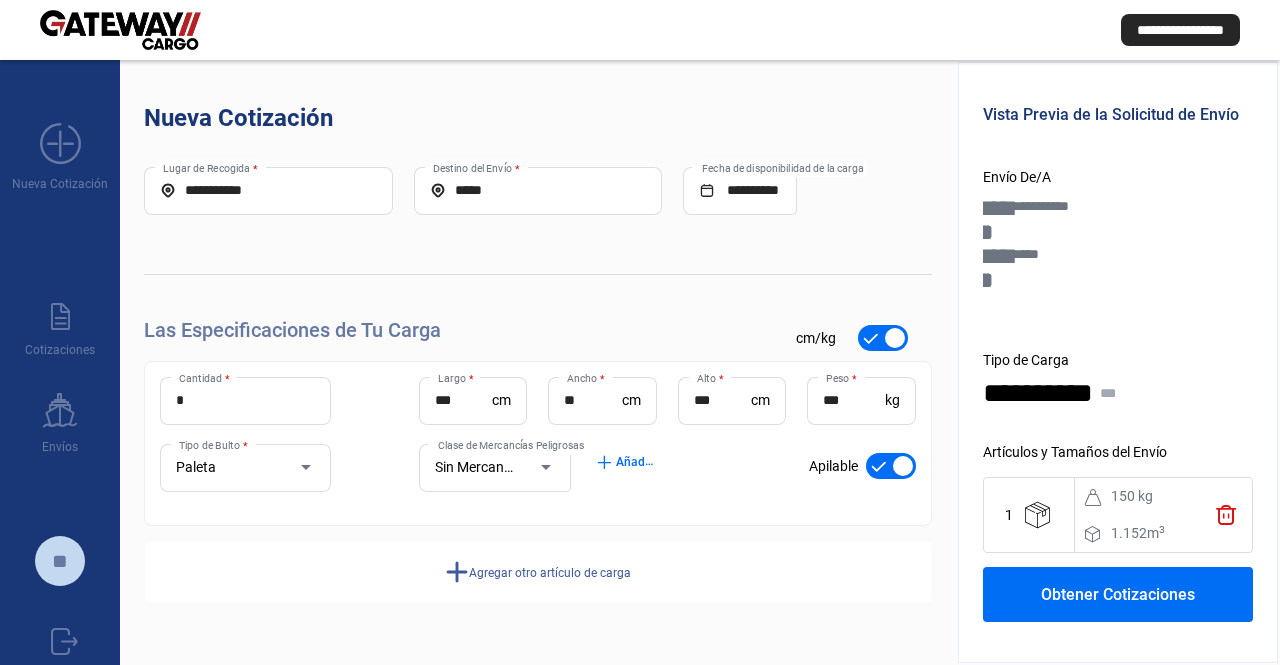 click on "add  Agregar otro artículo de carga" 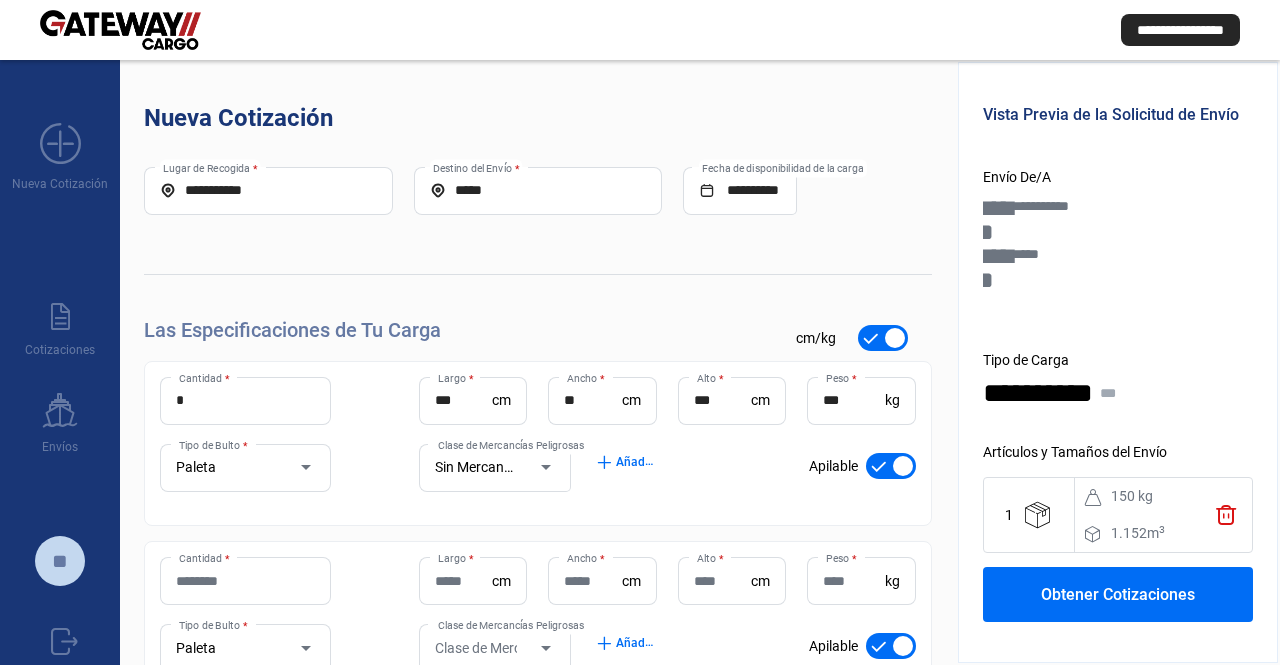 click on "Cantidad *" at bounding box center [245, 581] 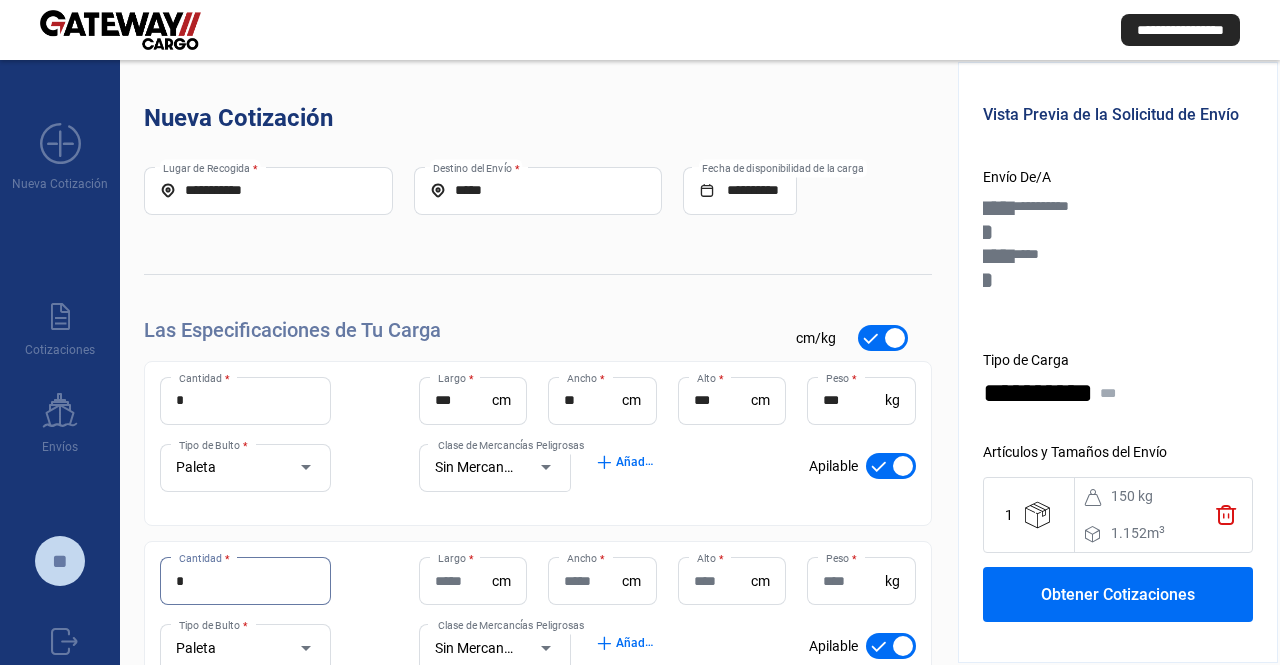 type on "*" 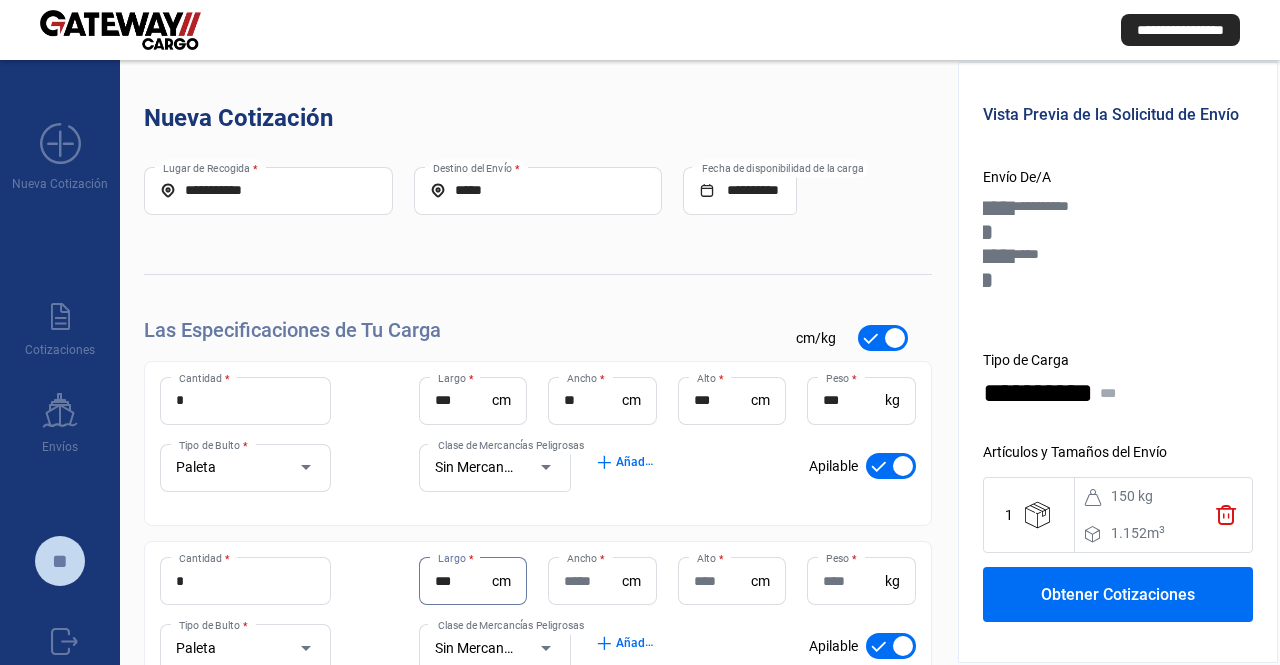 type on "***" 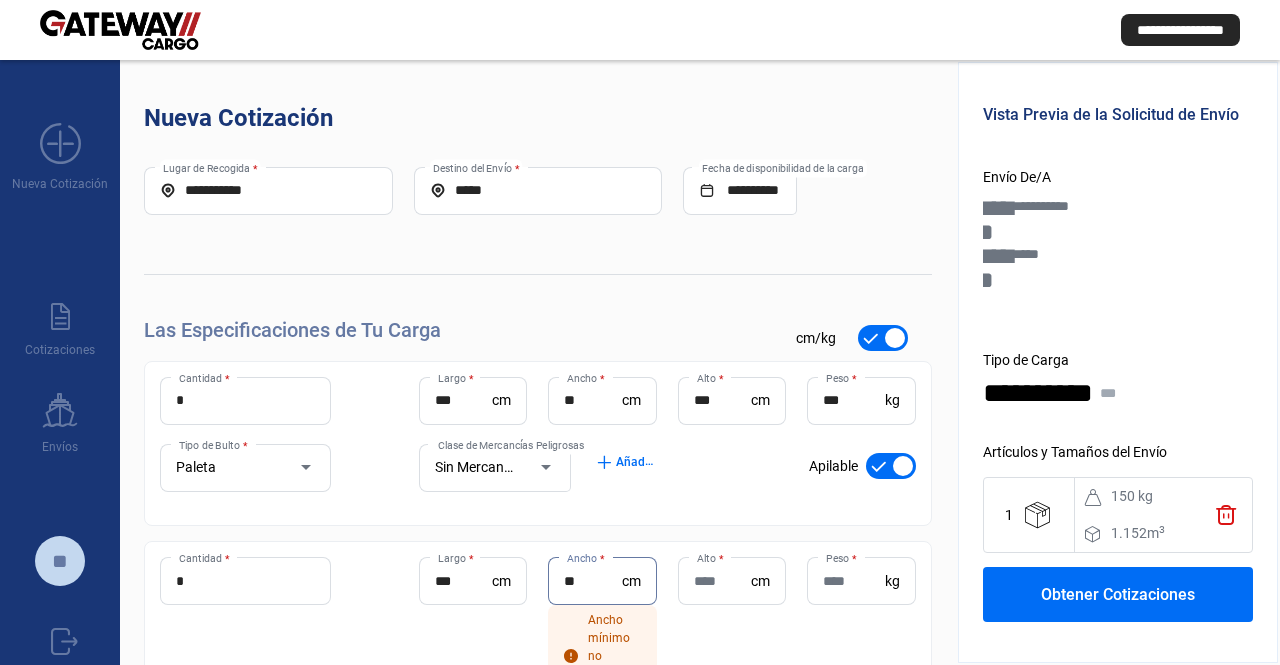 type on "**" 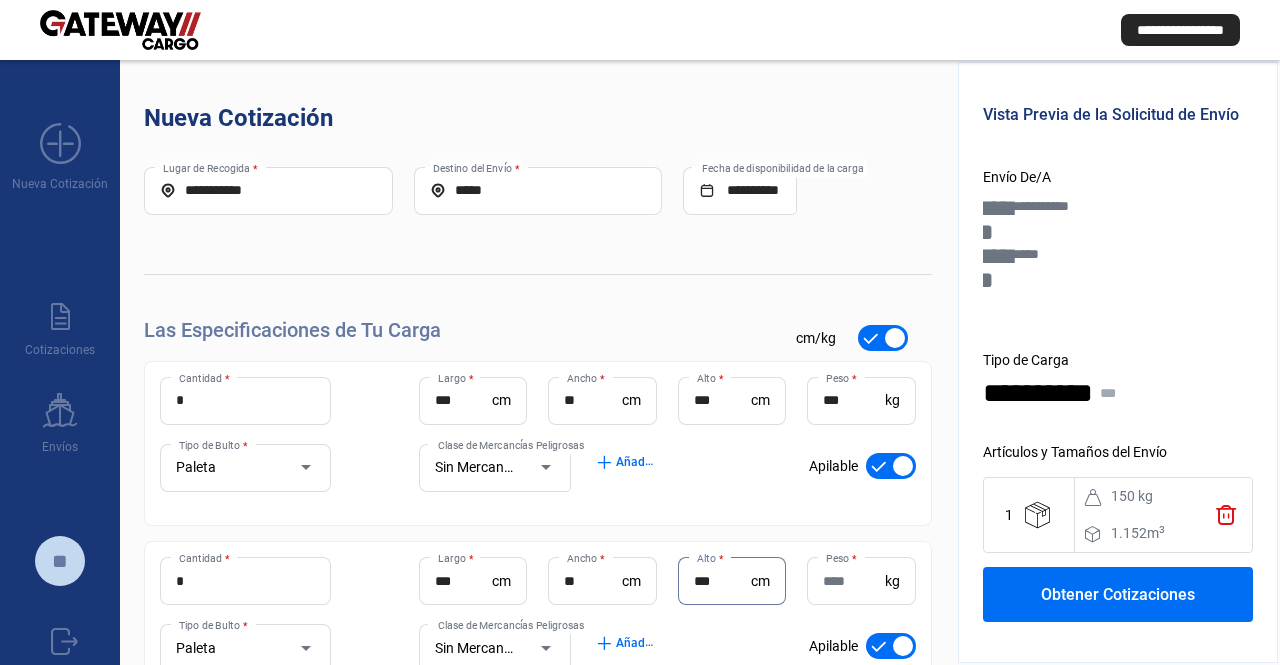 type on "***" 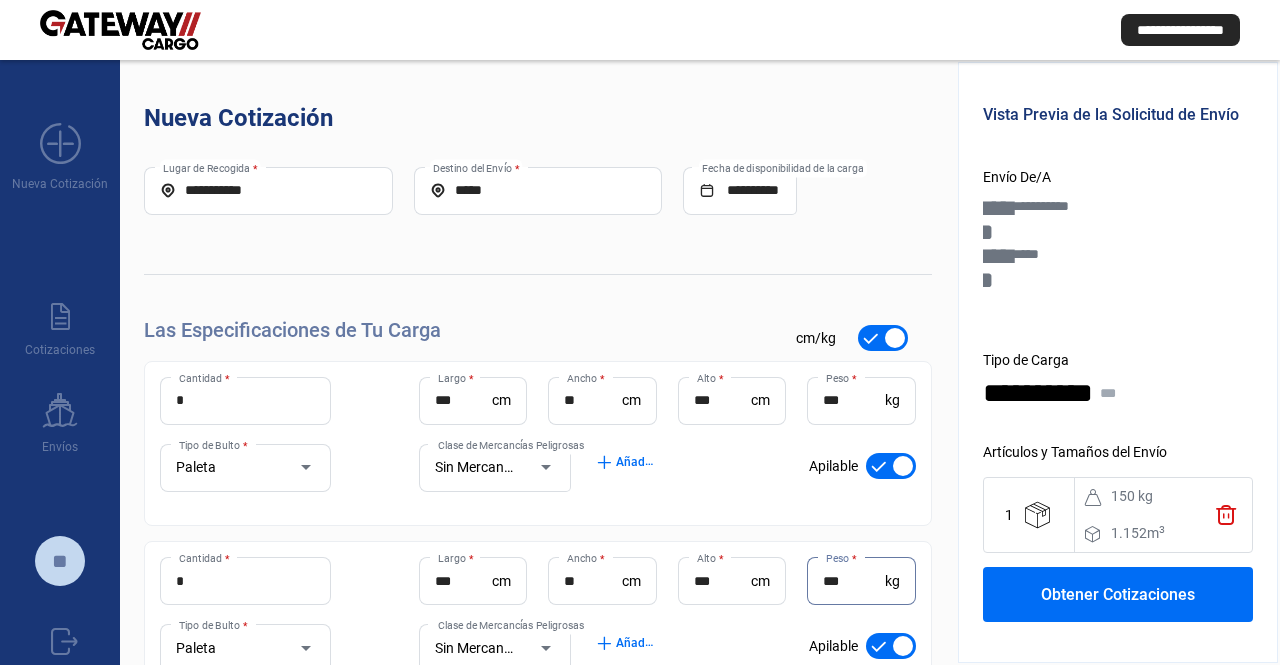type on "***" 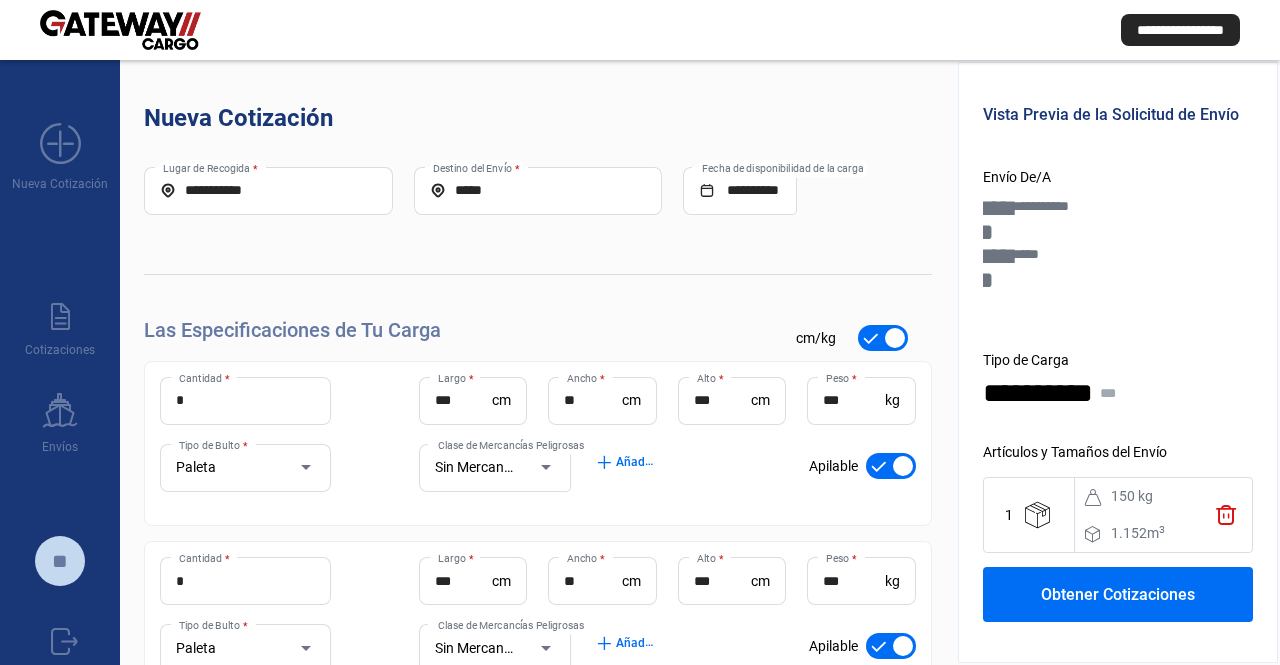 click on "**********" 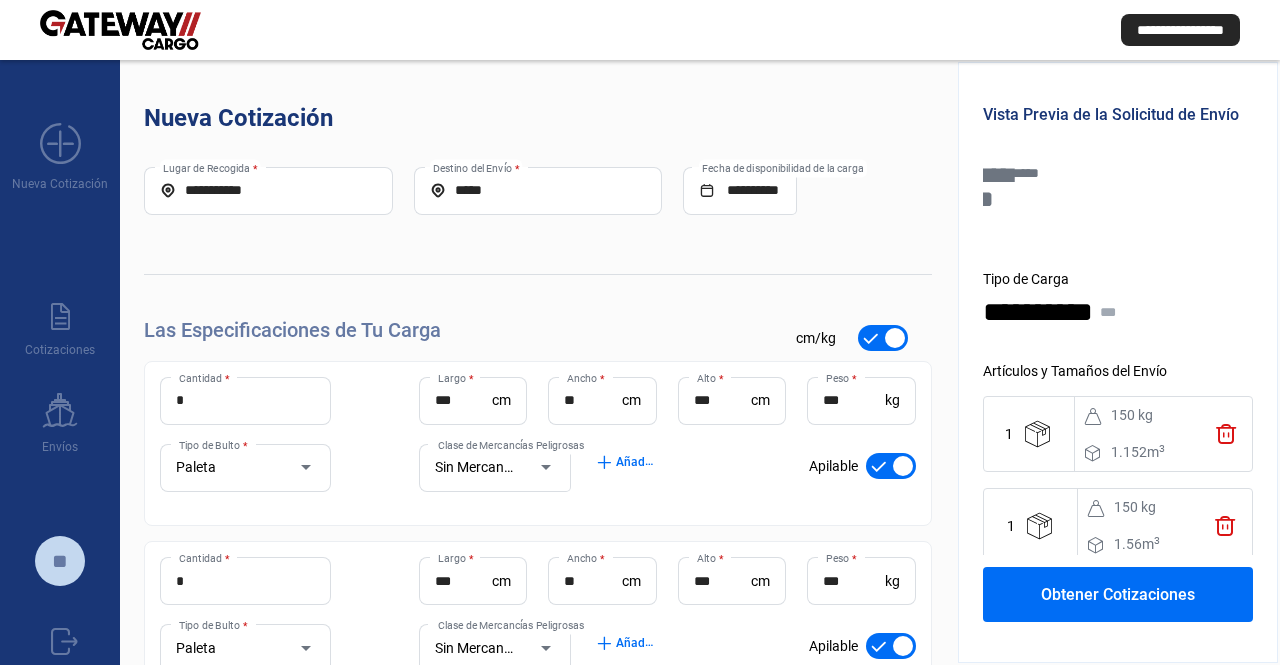drag, startPoint x: 1167, startPoint y: 285, endPoint x: 1193, endPoint y: 437, distance: 154.20766 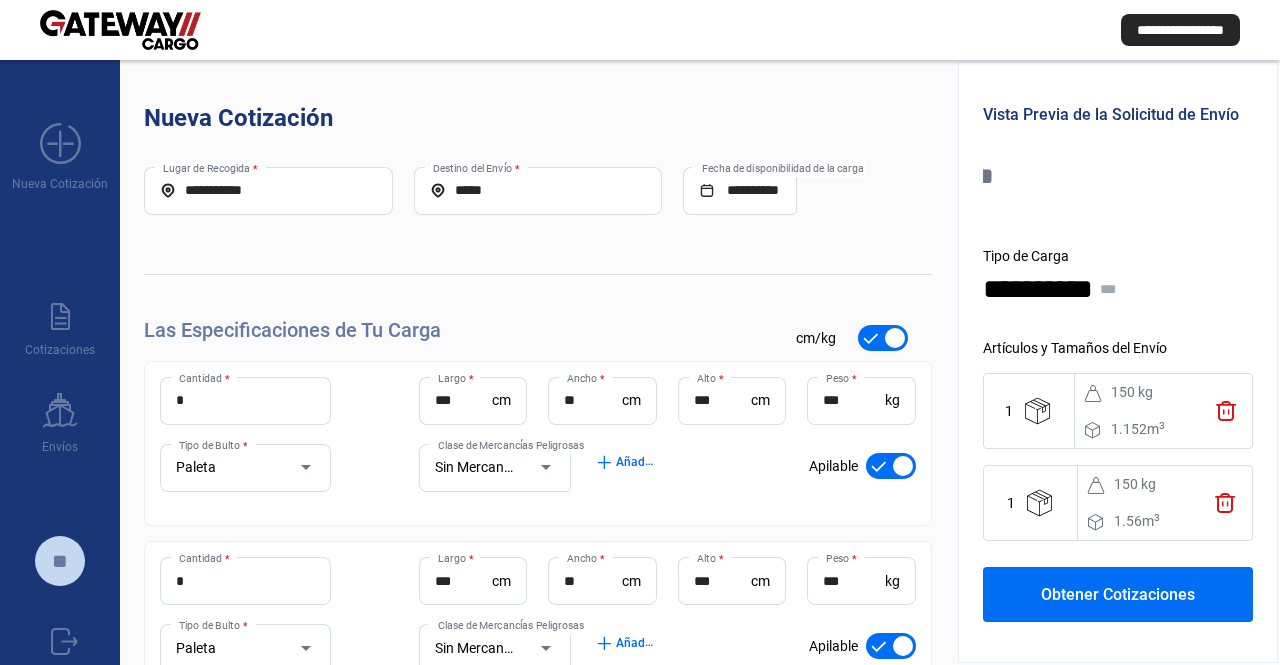 click on "Obtener Cotizaciones" 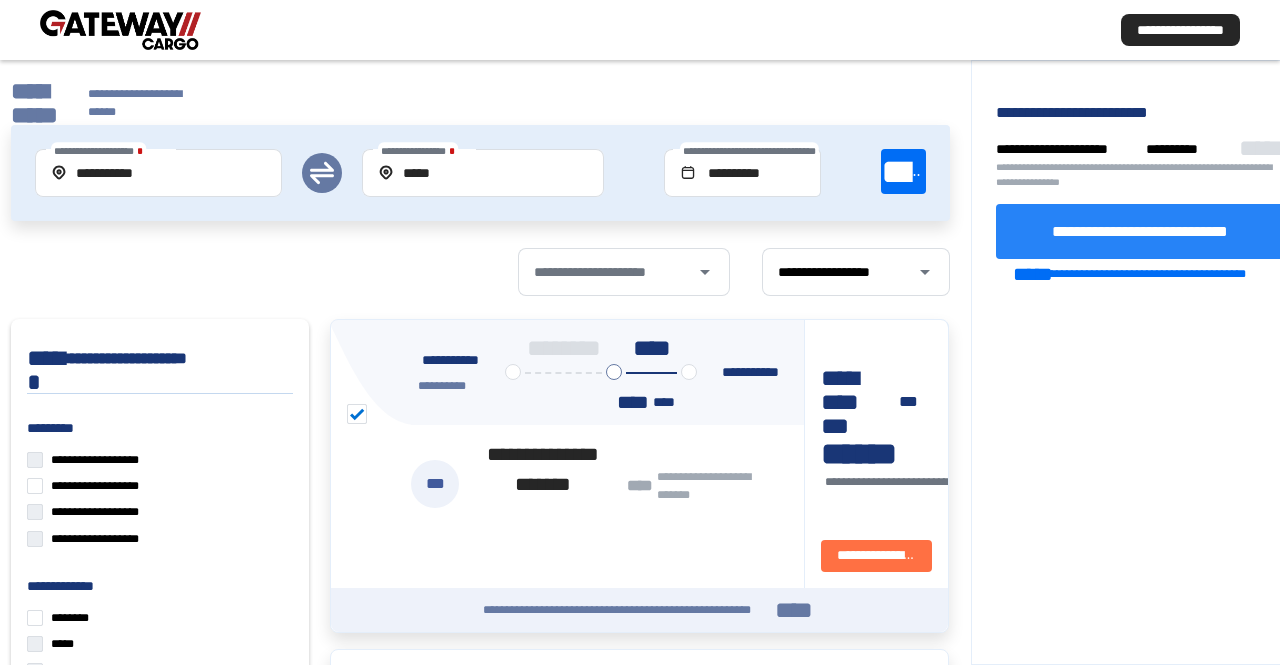 click on "**********" 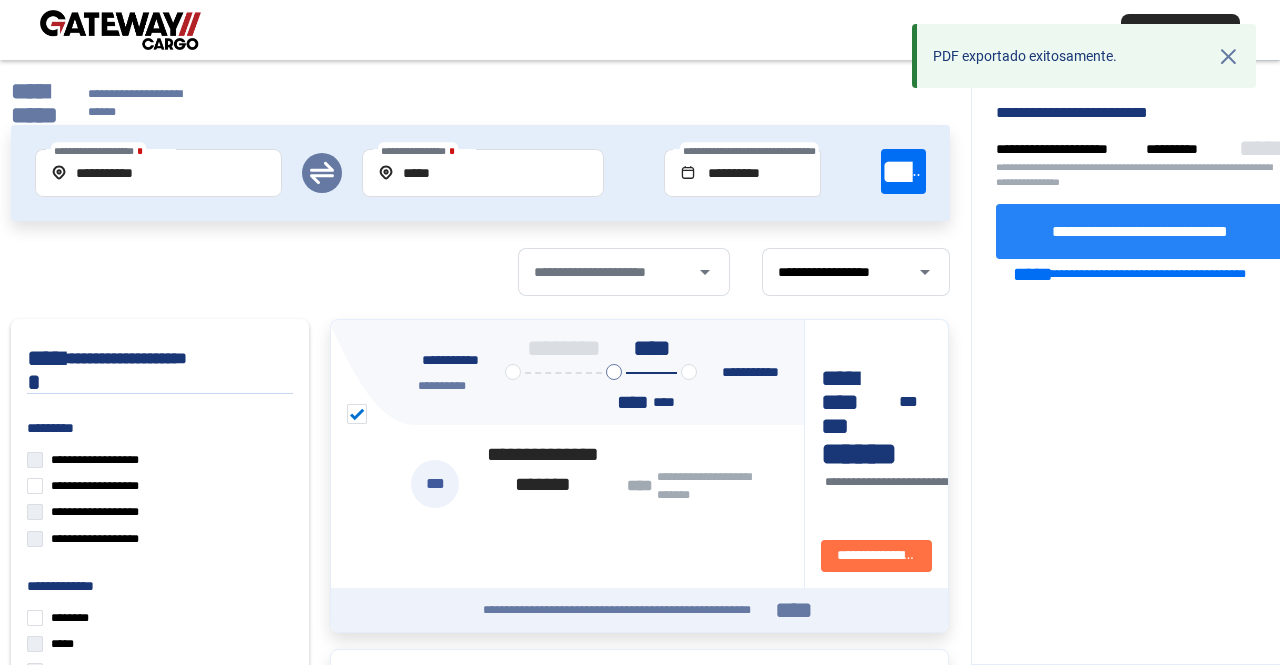 click on "**********" 